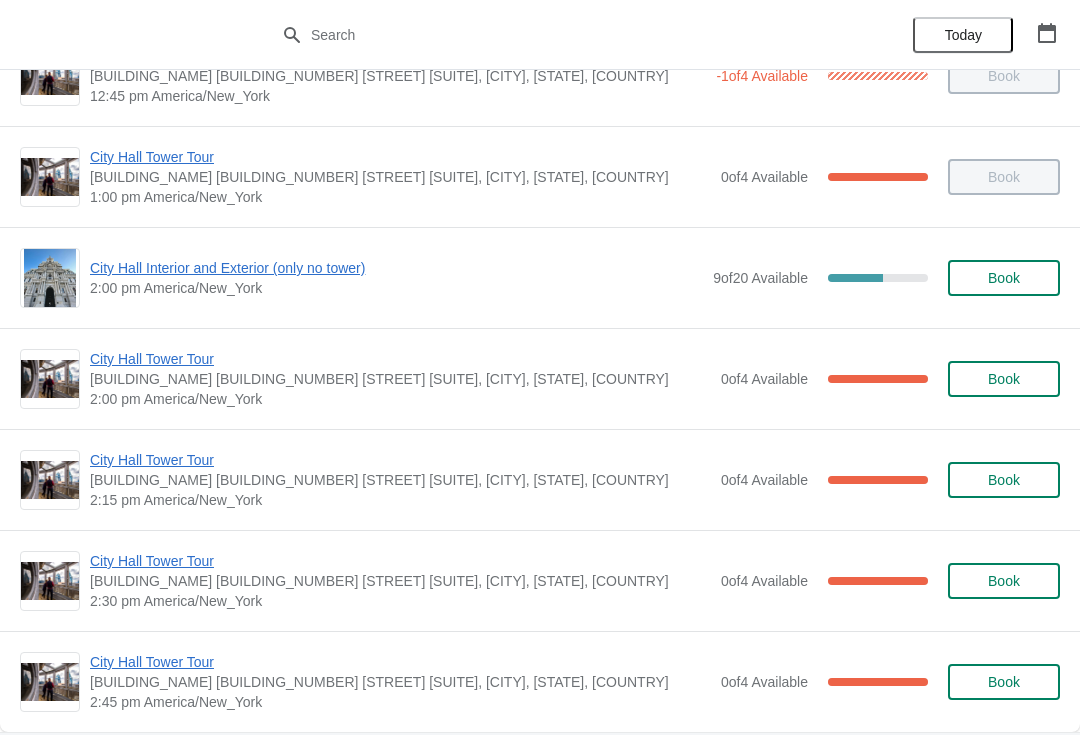 scroll, scrollTop: 1374, scrollLeft: 0, axis: vertical 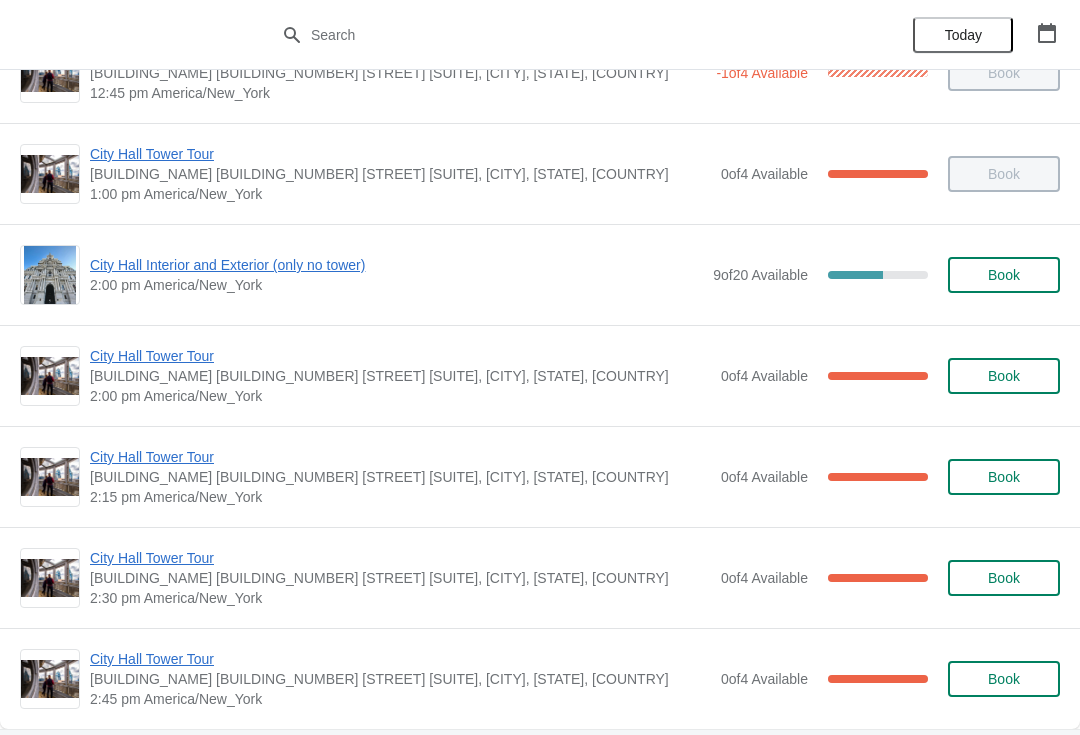 click on "City Hall Interior and Exterior (only no tower)" at bounding box center [396, 265] 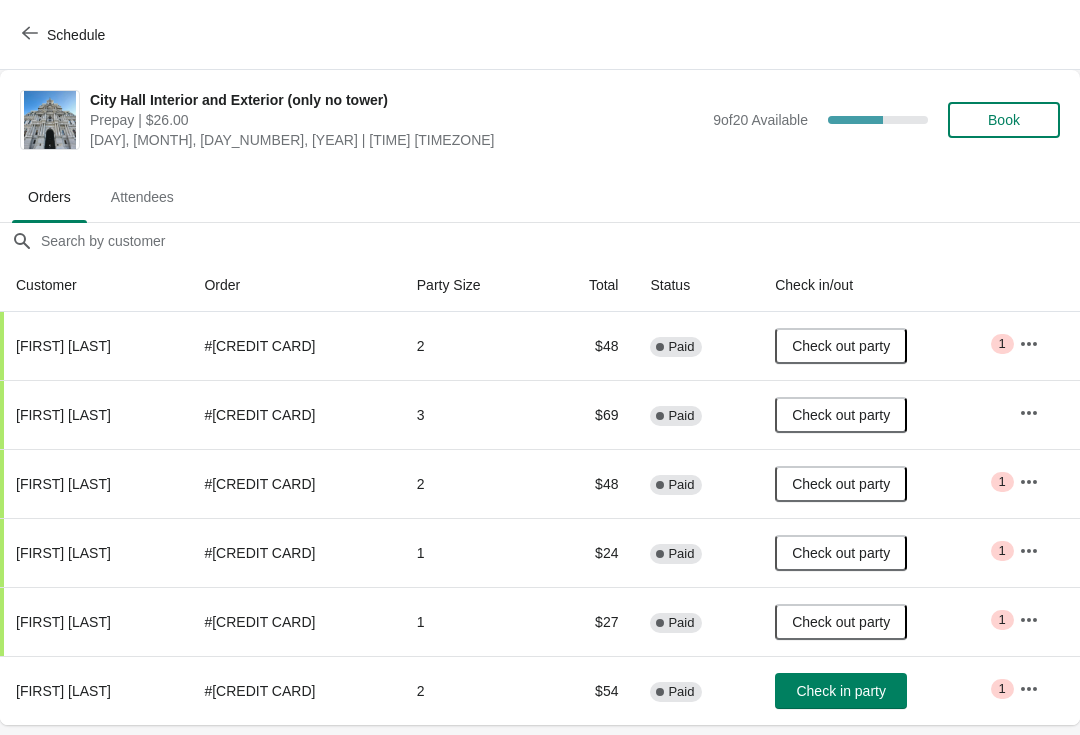 click on "Schedule" at bounding box center [65, 35] 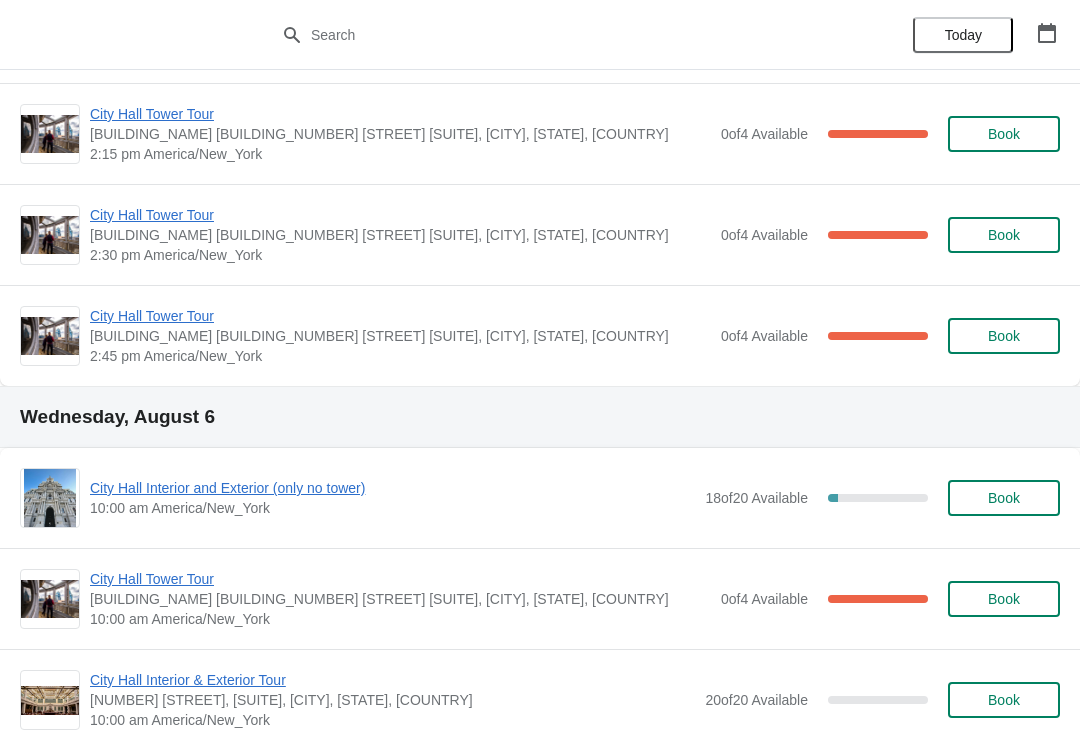 scroll, scrollTop: 3701, scrollLeft: 0, axis: vertical 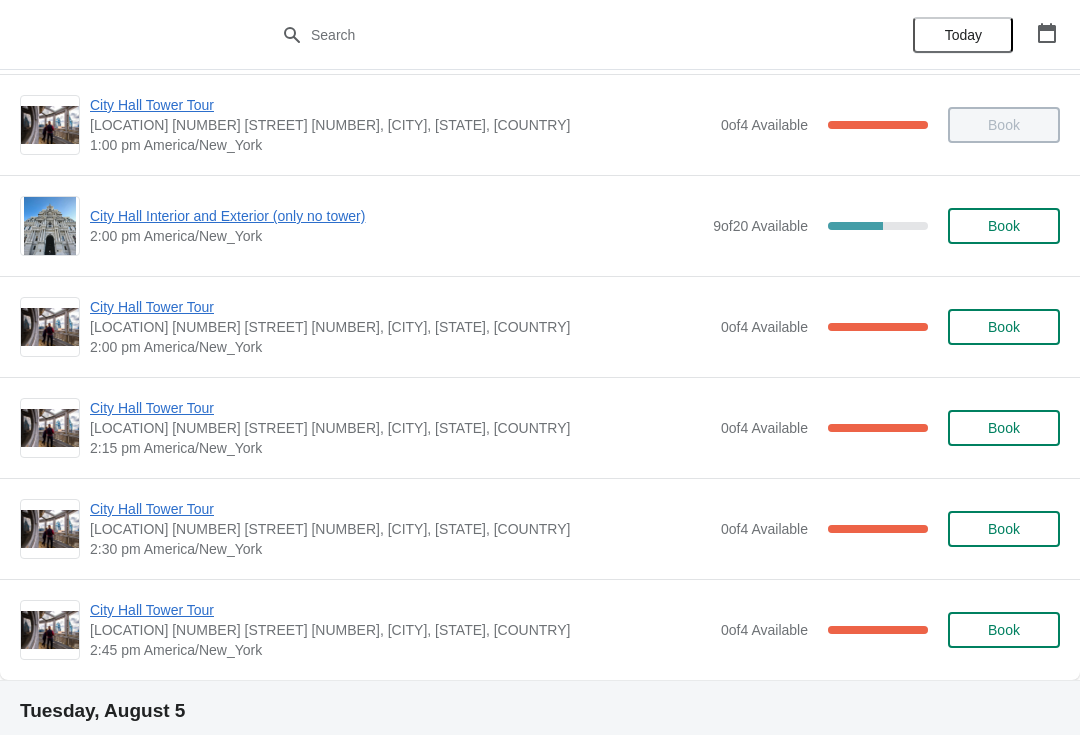 click on "City Hall Interior and Exterior (only no tower) 2:00 pm America/New_York 9  of  20   Available 55.00000000000001 % Book" at bounding box center (540, 226) 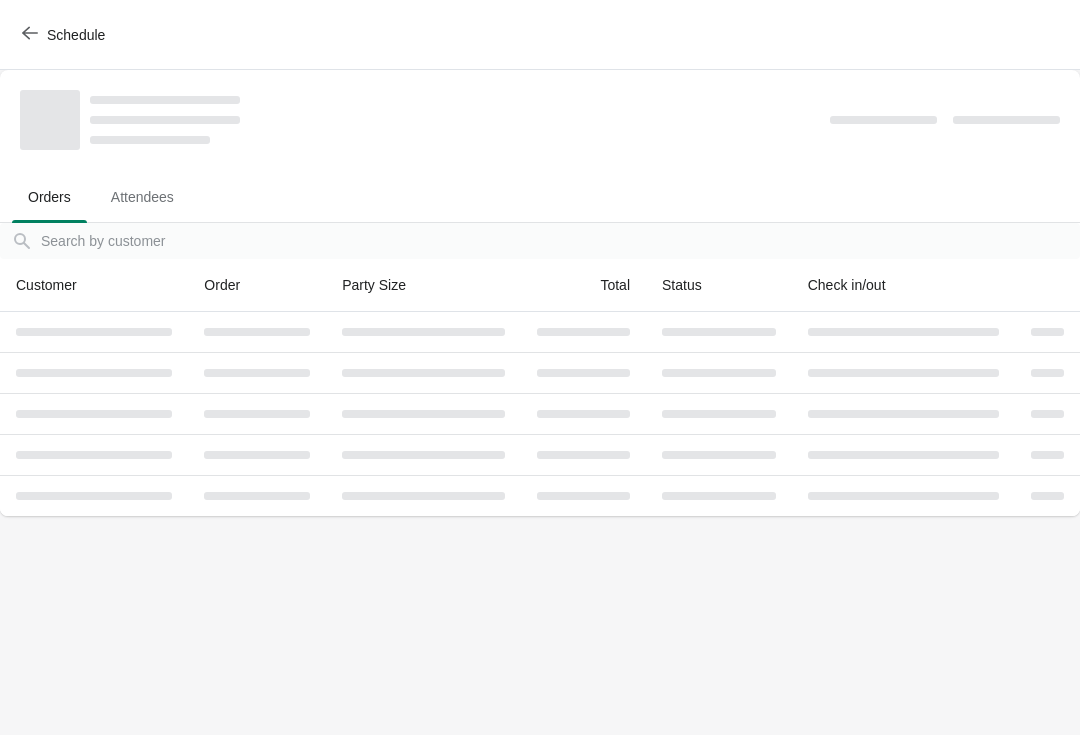 scroll, scrollTop: 0, scrollLeft: 0, axis: both 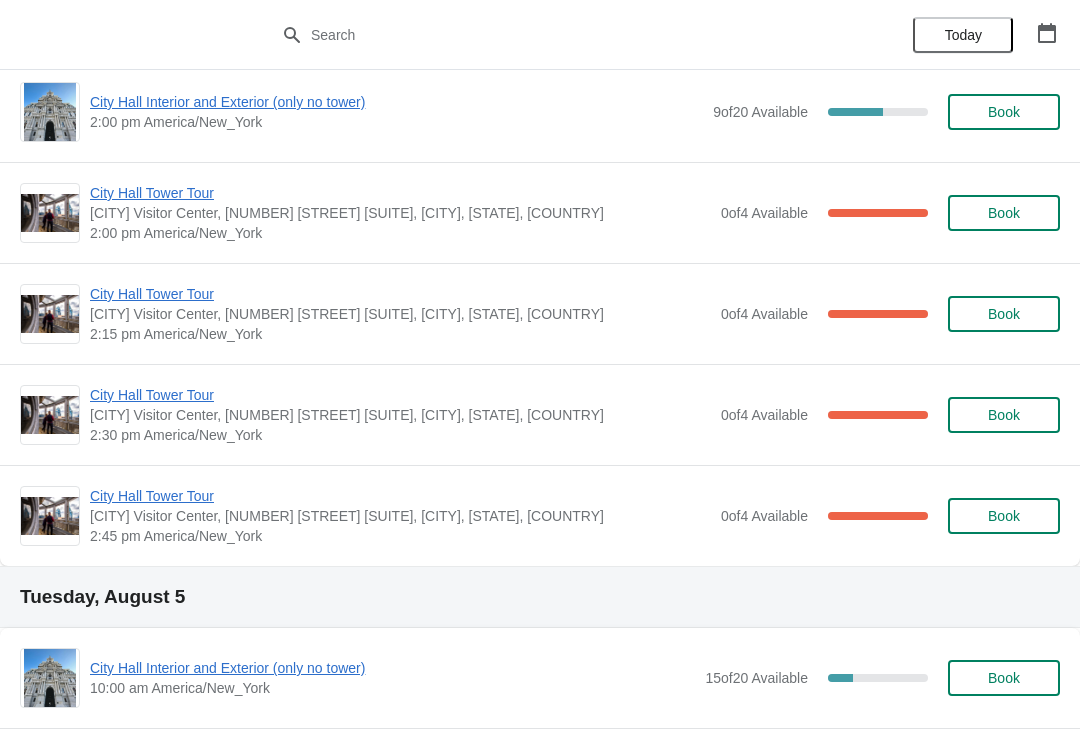 click on "City Hall Tower Tour" at bounding box center (400, 395) 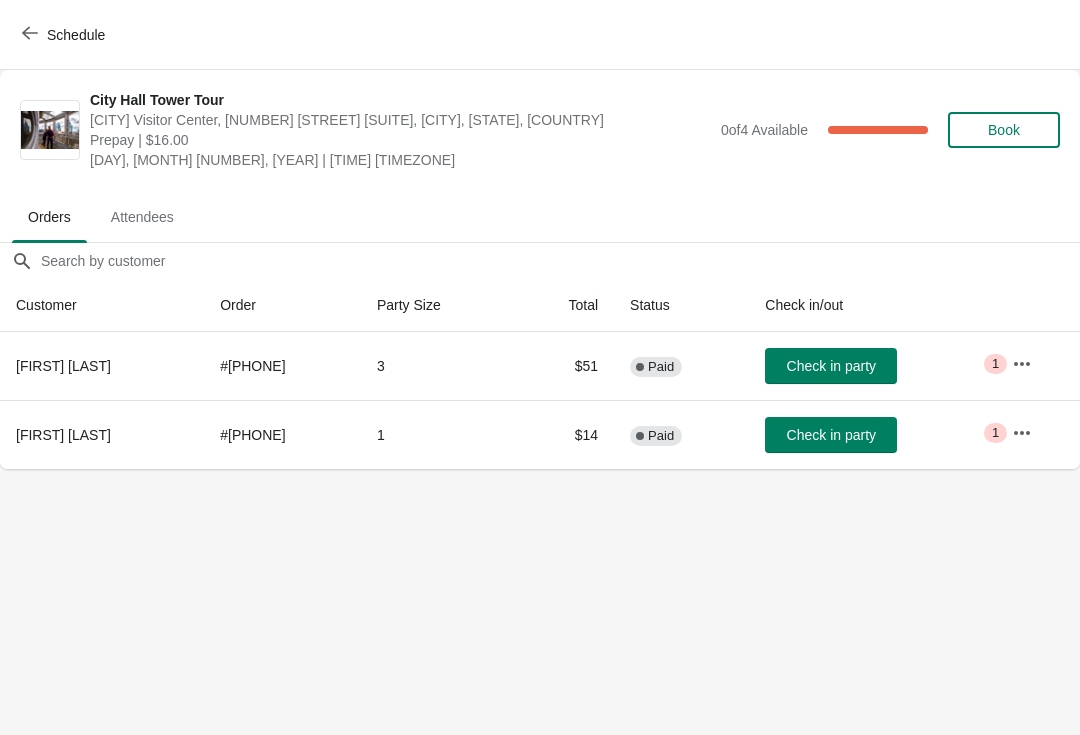 click on "Check in party" at bounding box center (831, 435) 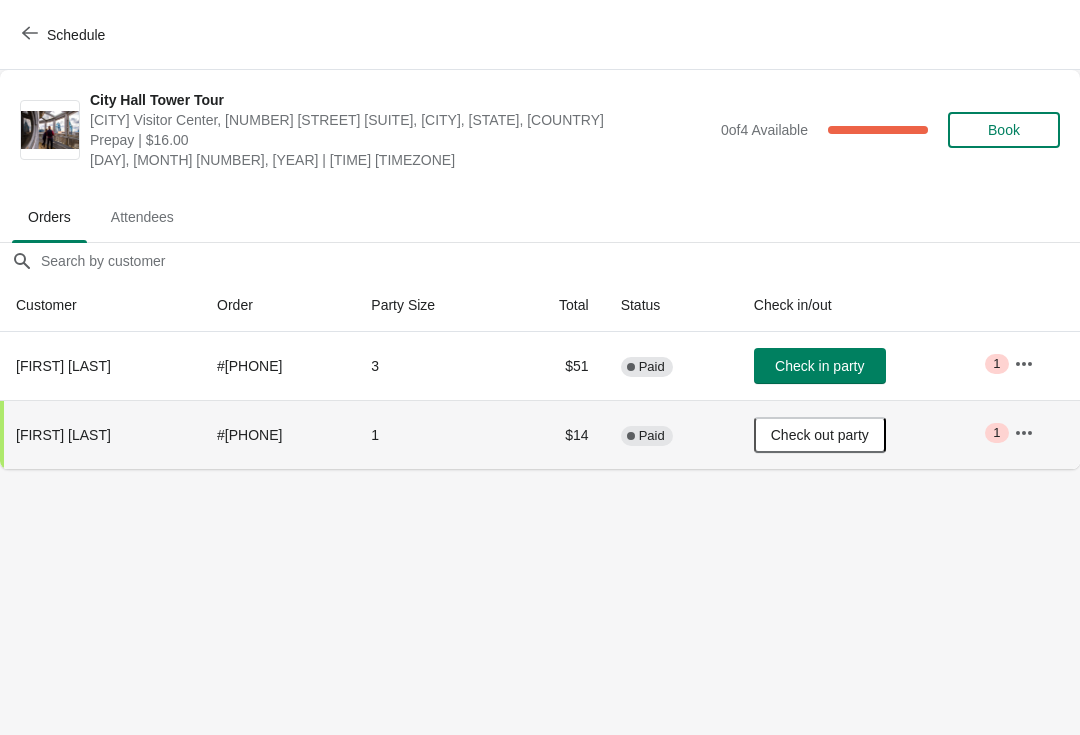 click on "Check in party" at bounding box center [819, 366] 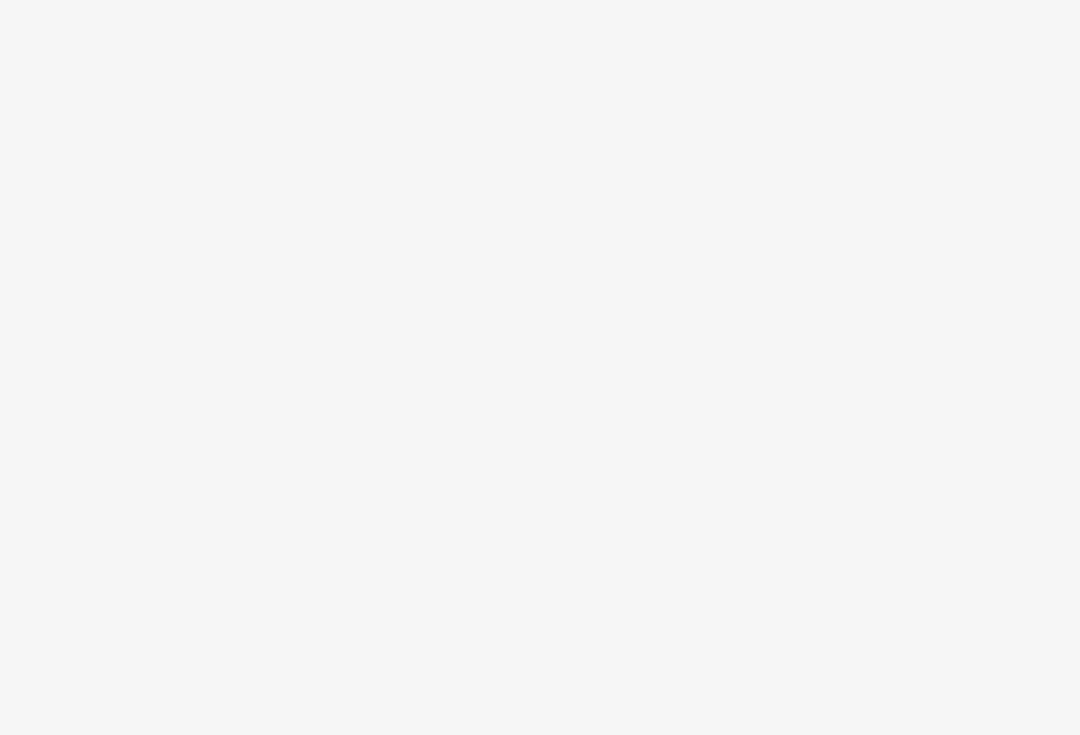 scroll, scrollTop: 0, scrollLeft: 0, axis: both 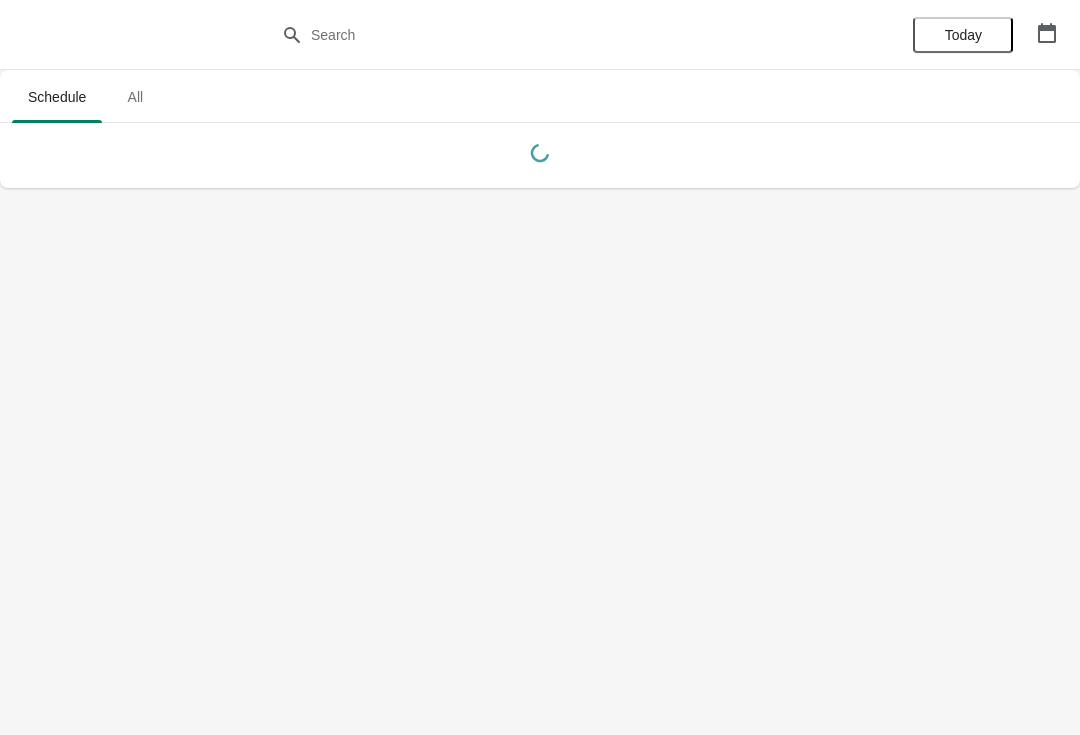 click 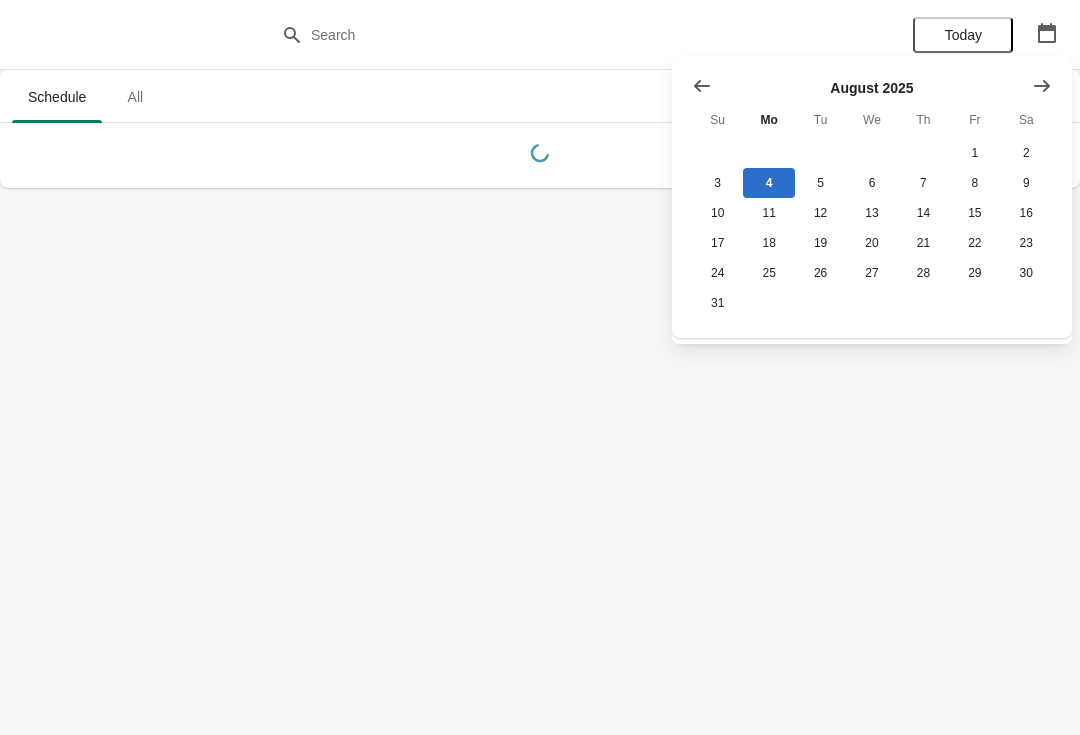 click 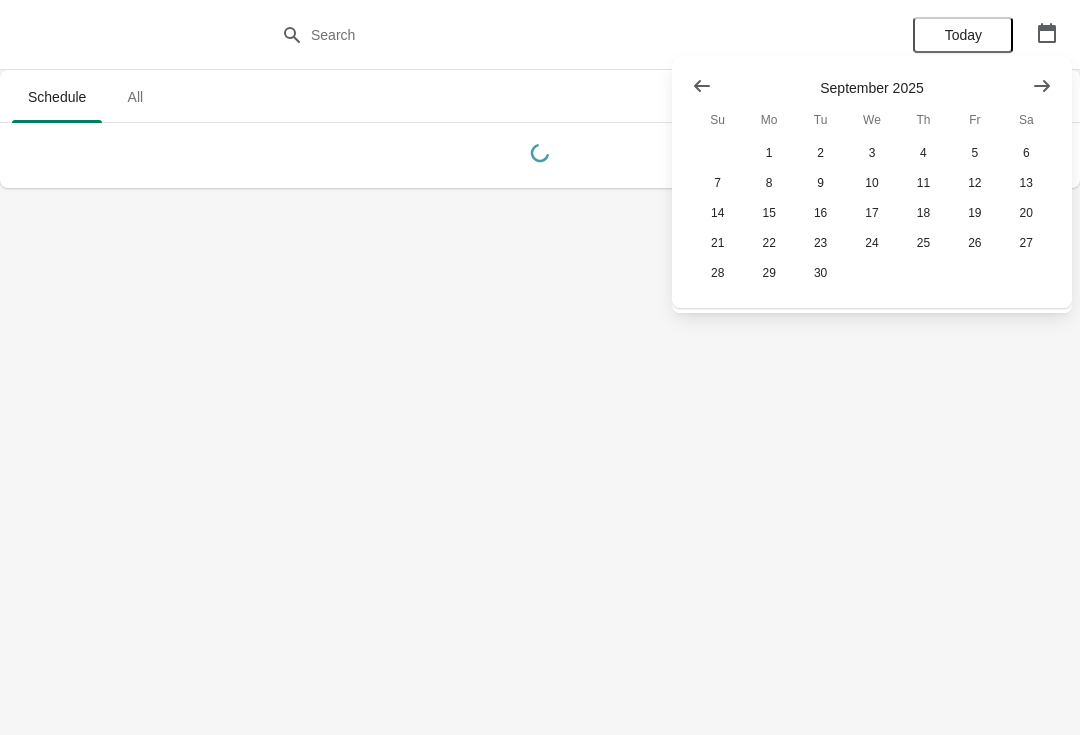 click at bounding box center (1042, 86) 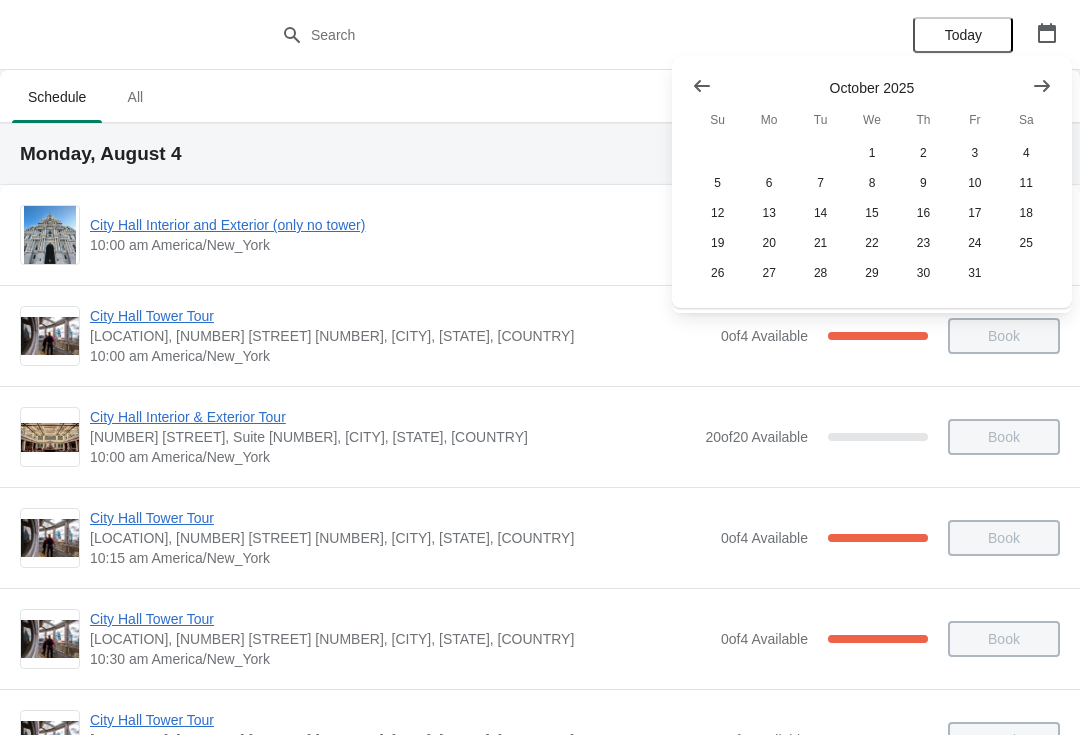 click at bounding box center (1042, 86) 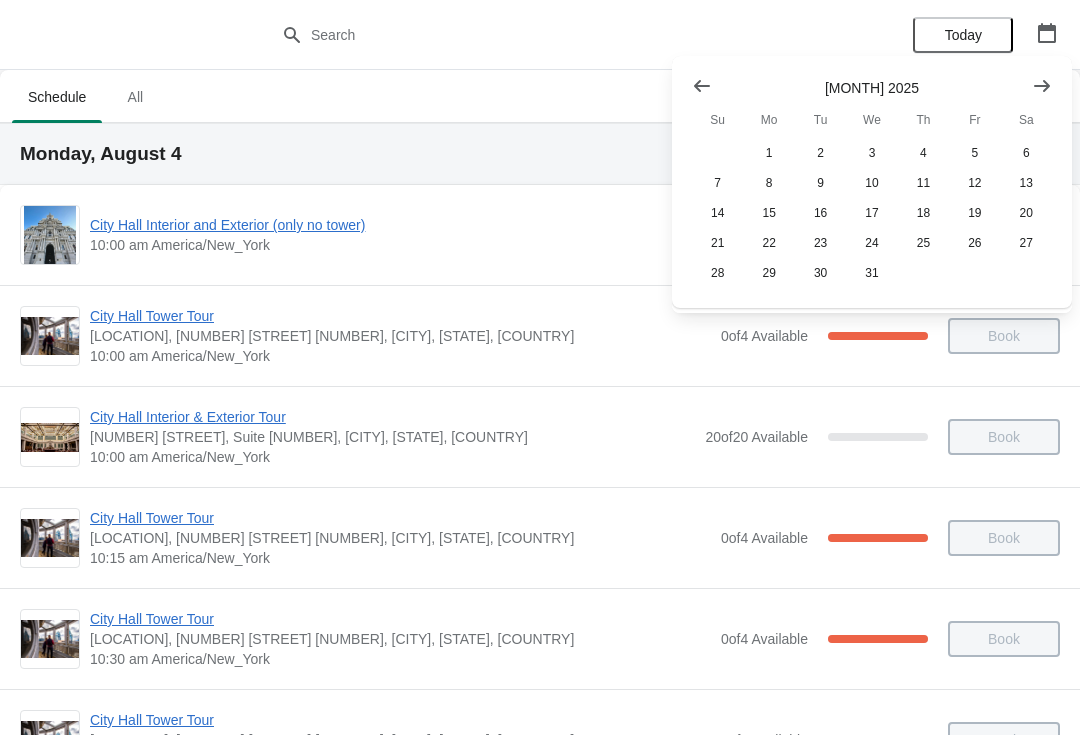 click 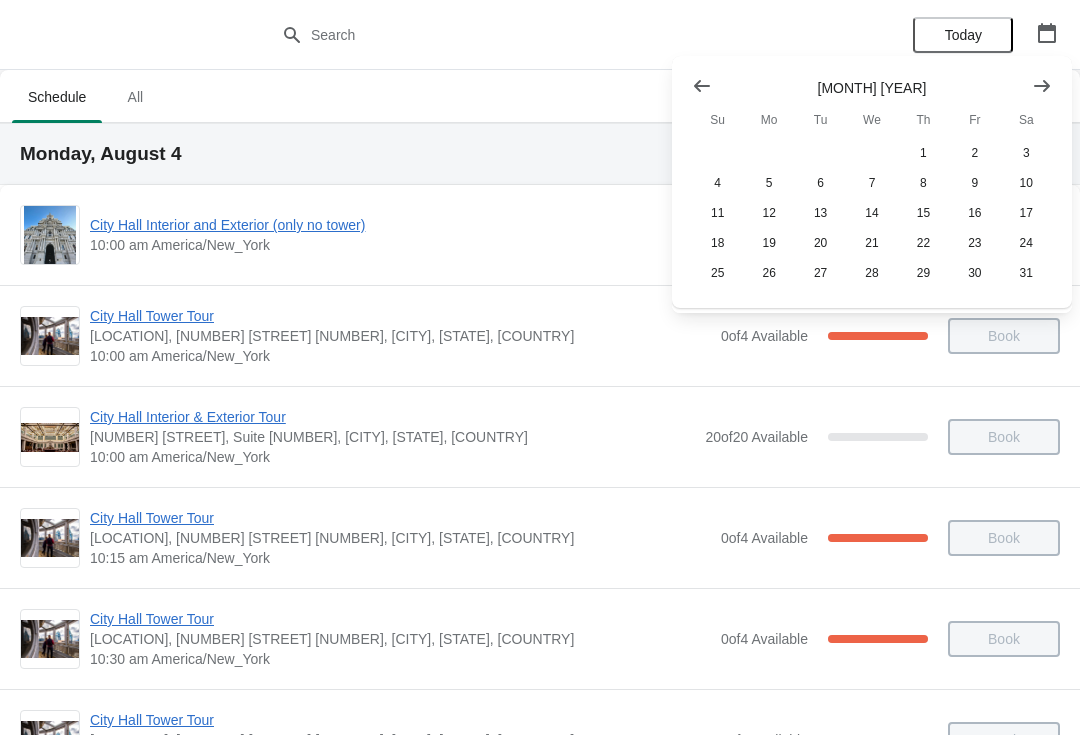 click 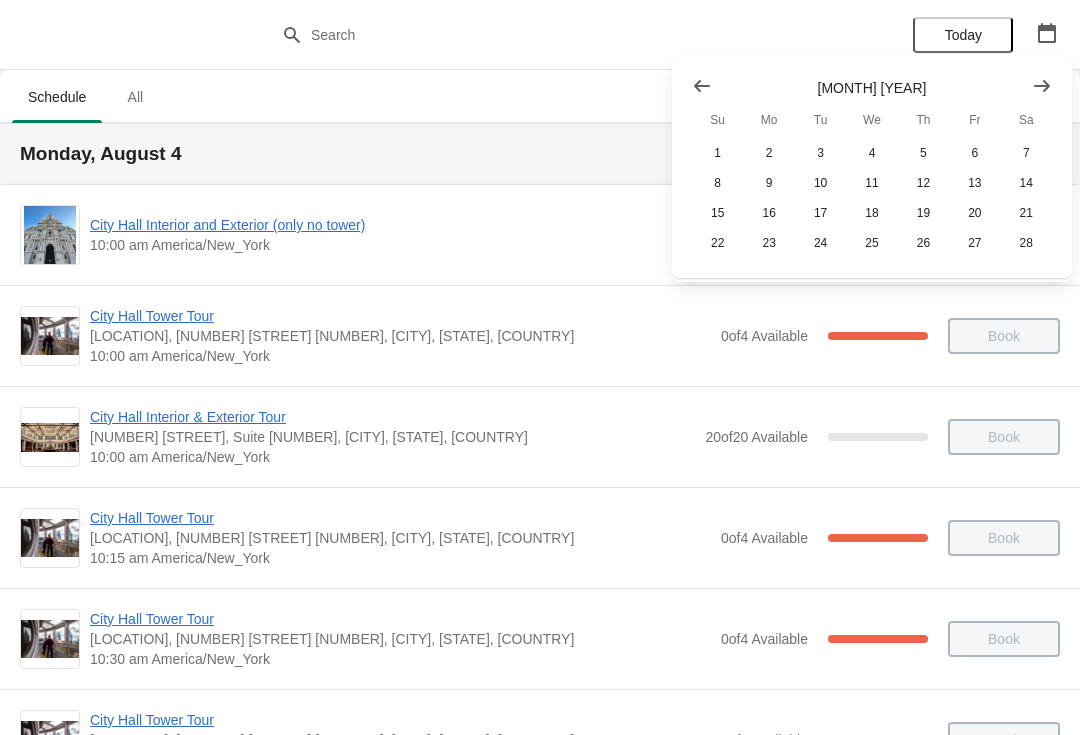 click 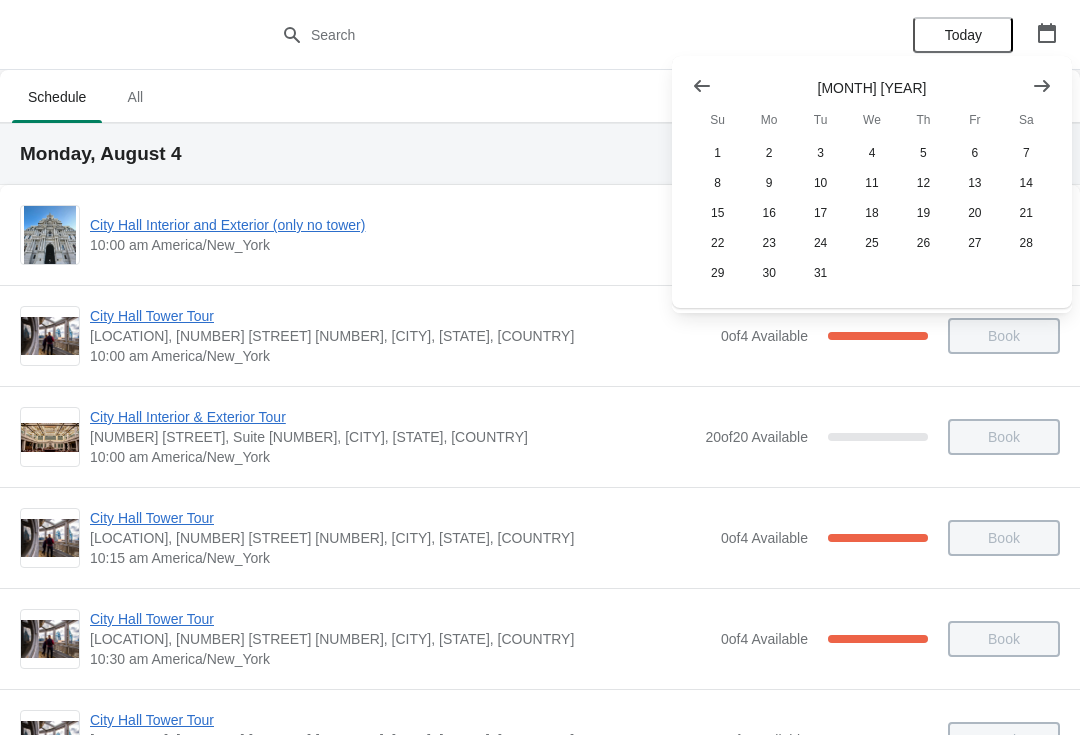 click 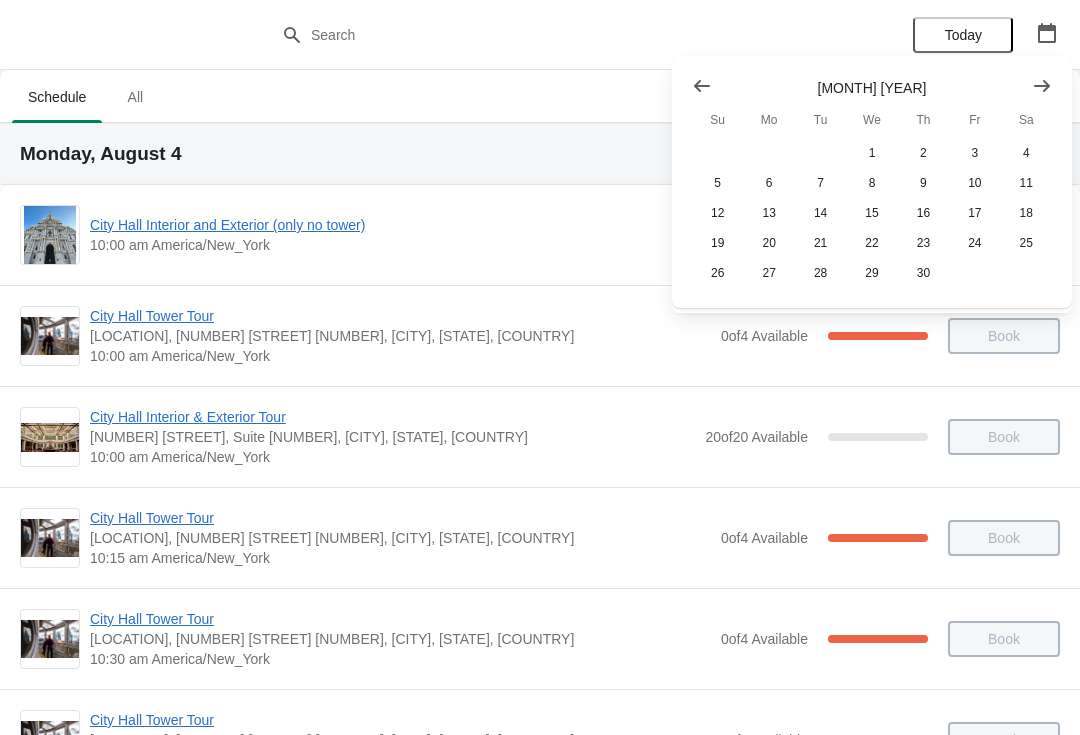 click 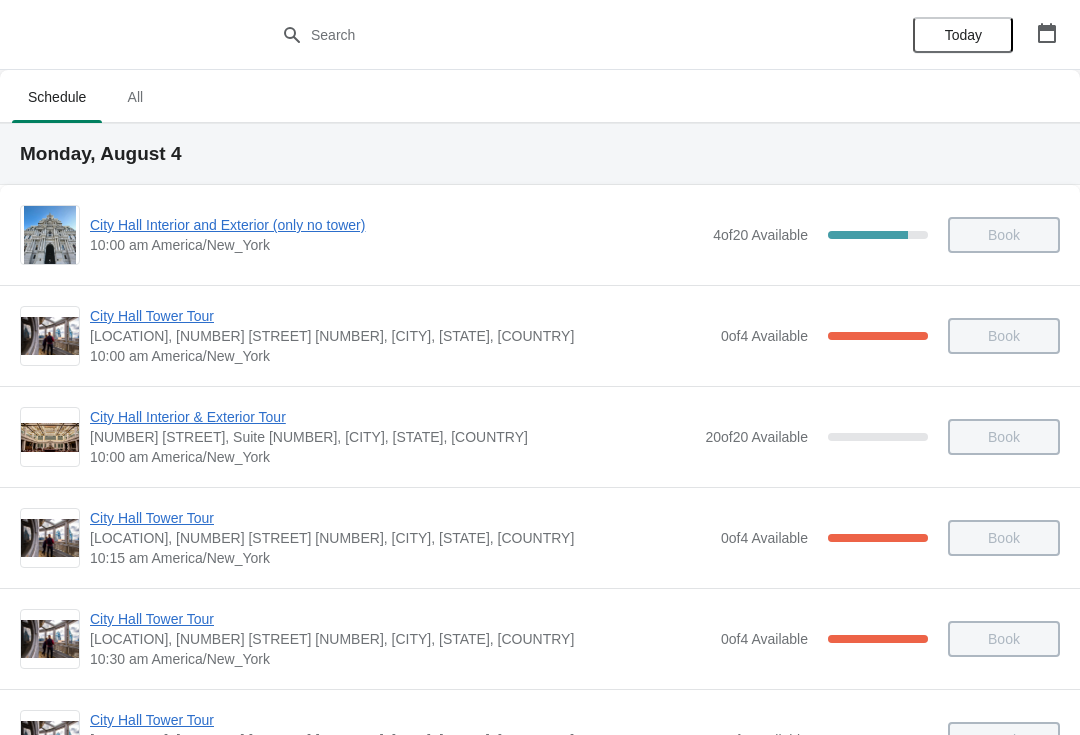 click 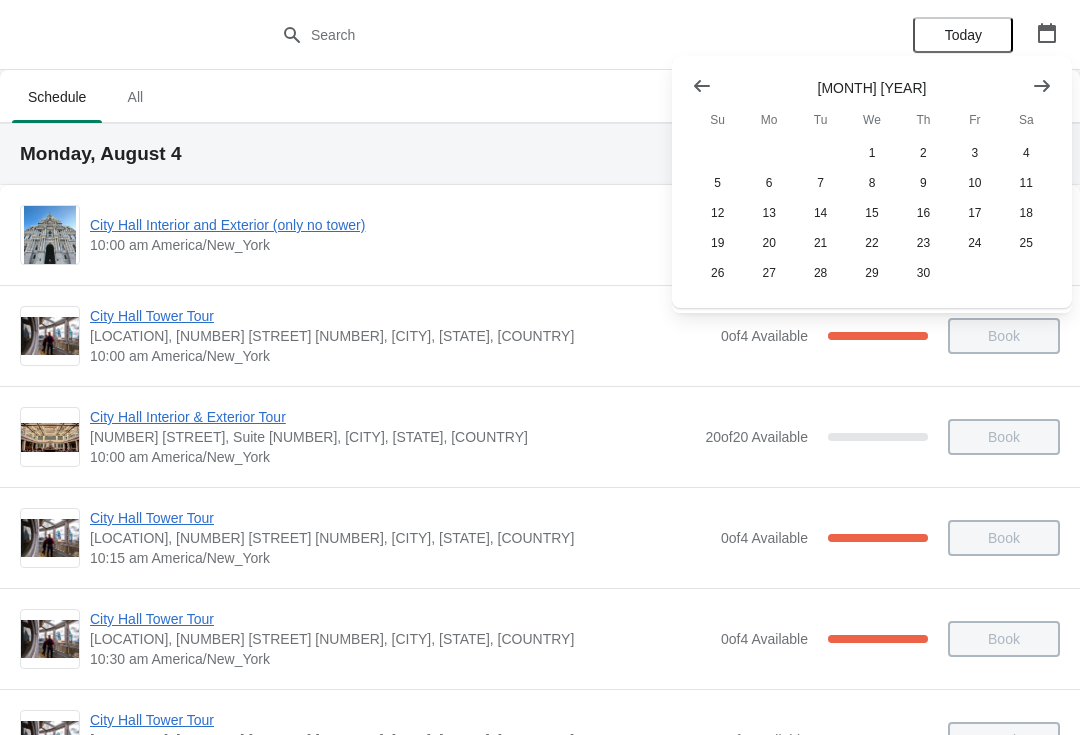 click 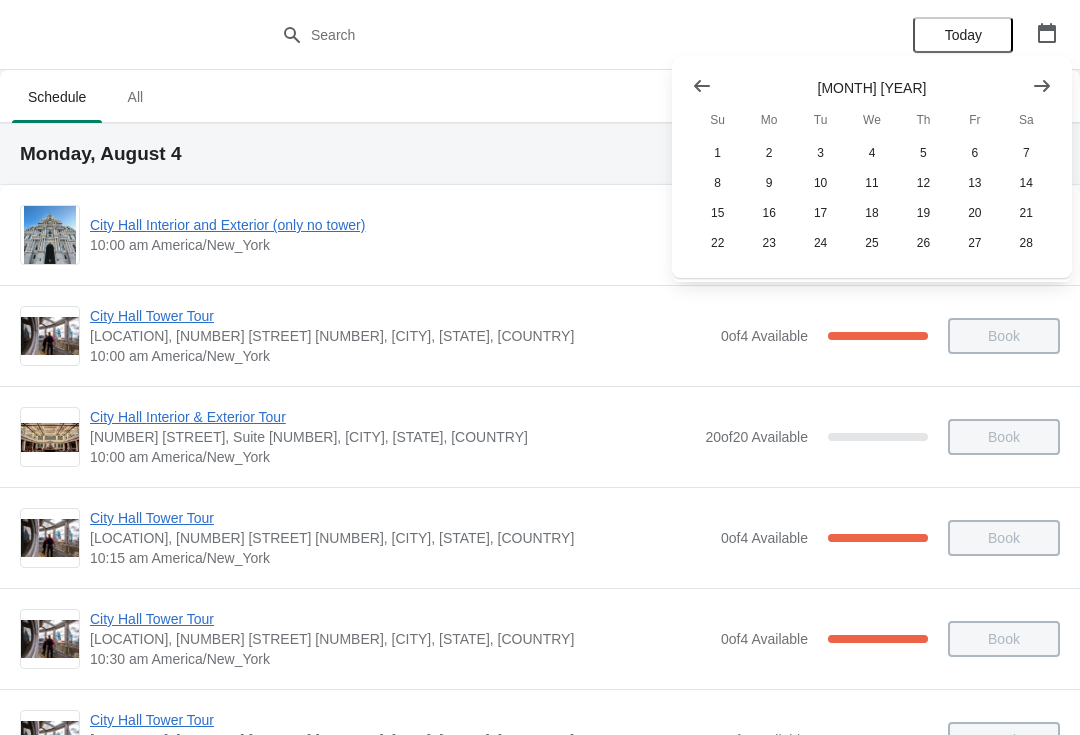 click 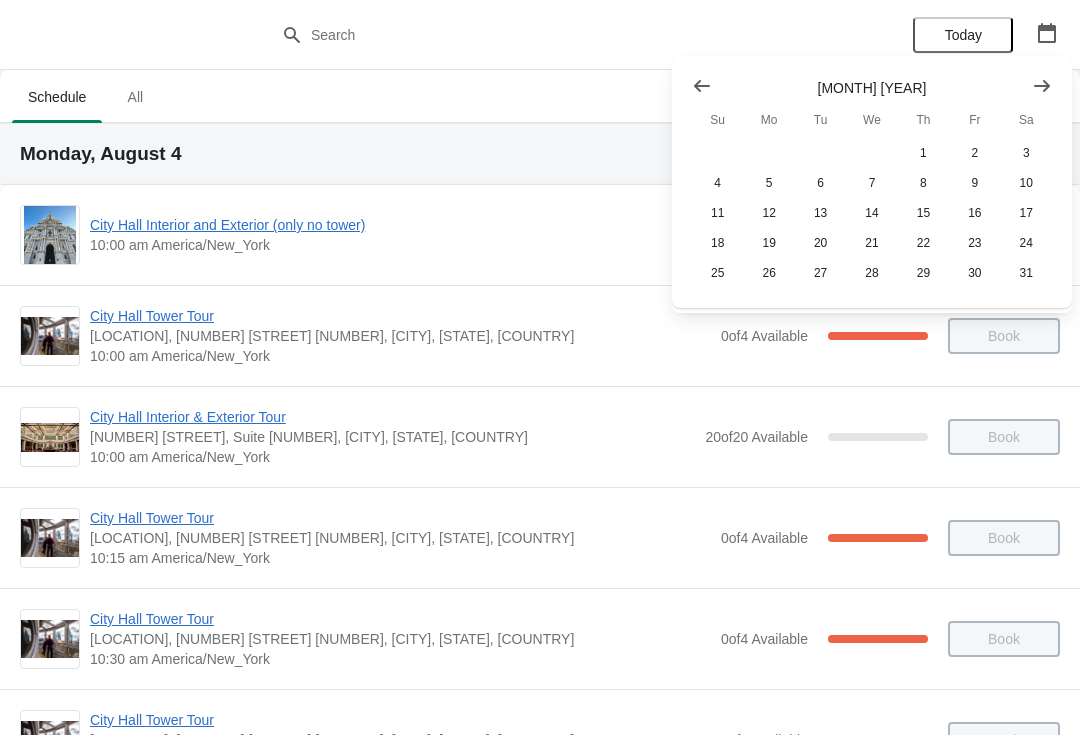 click 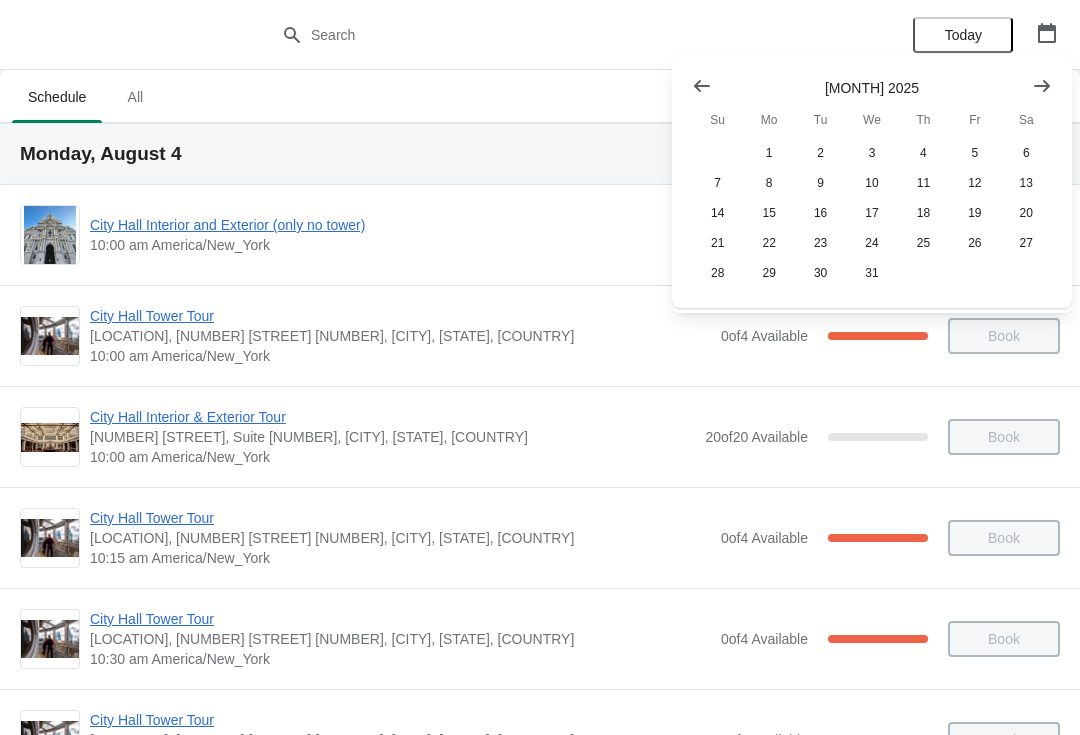click 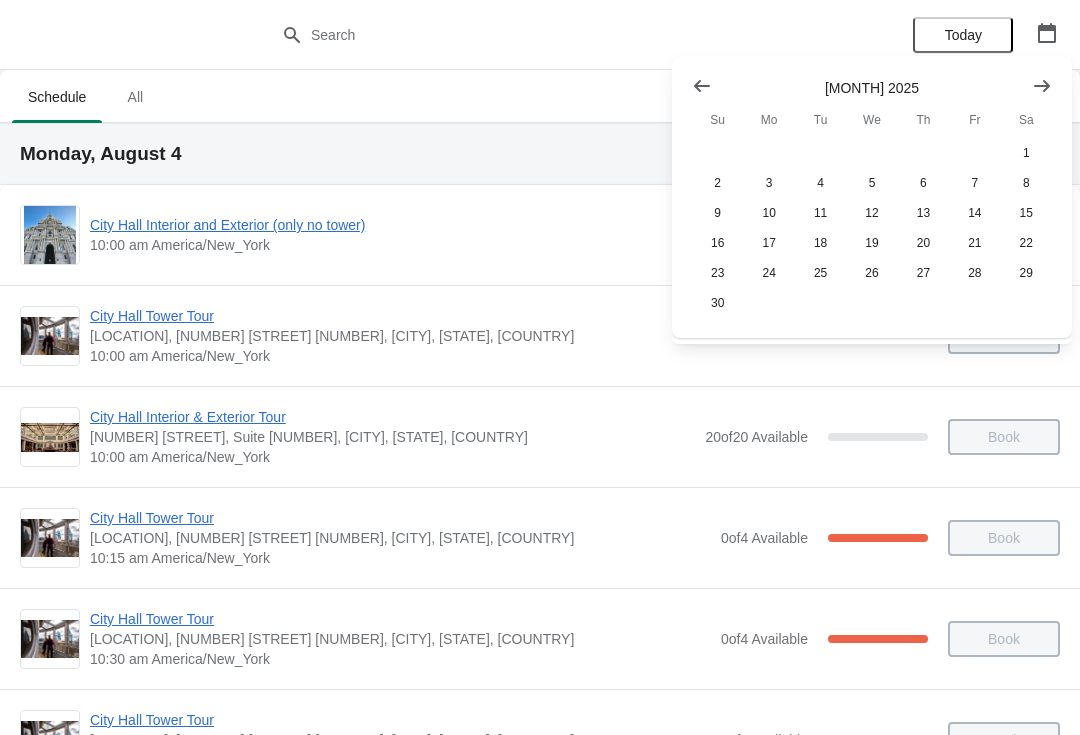 click 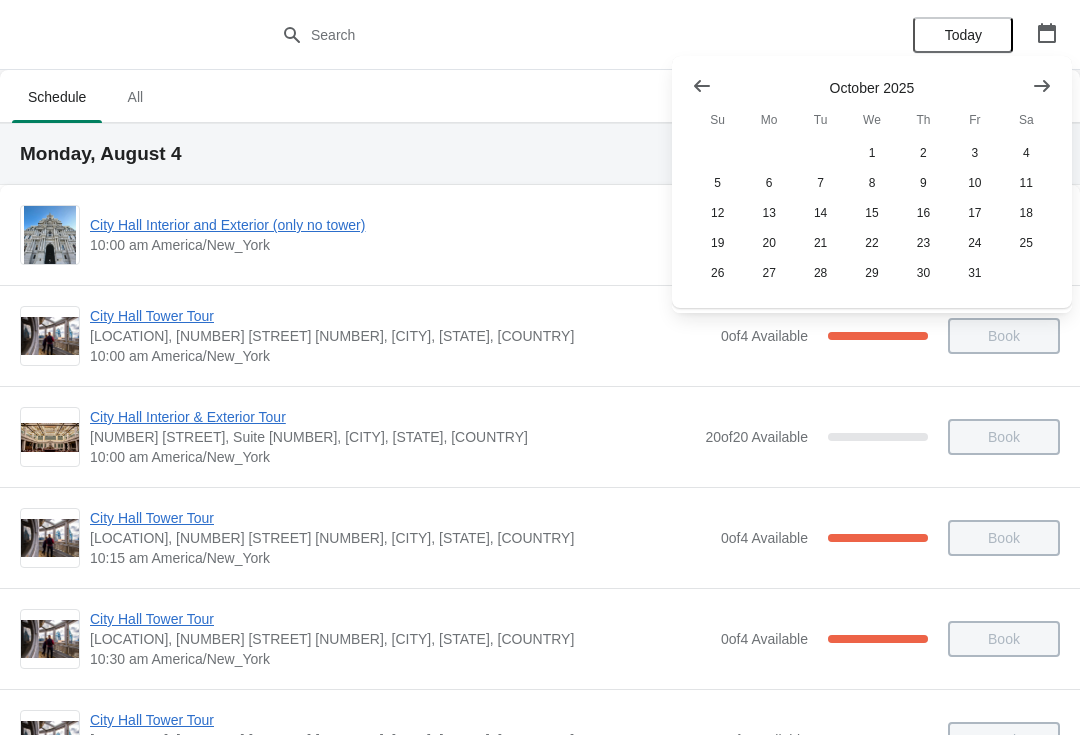 click 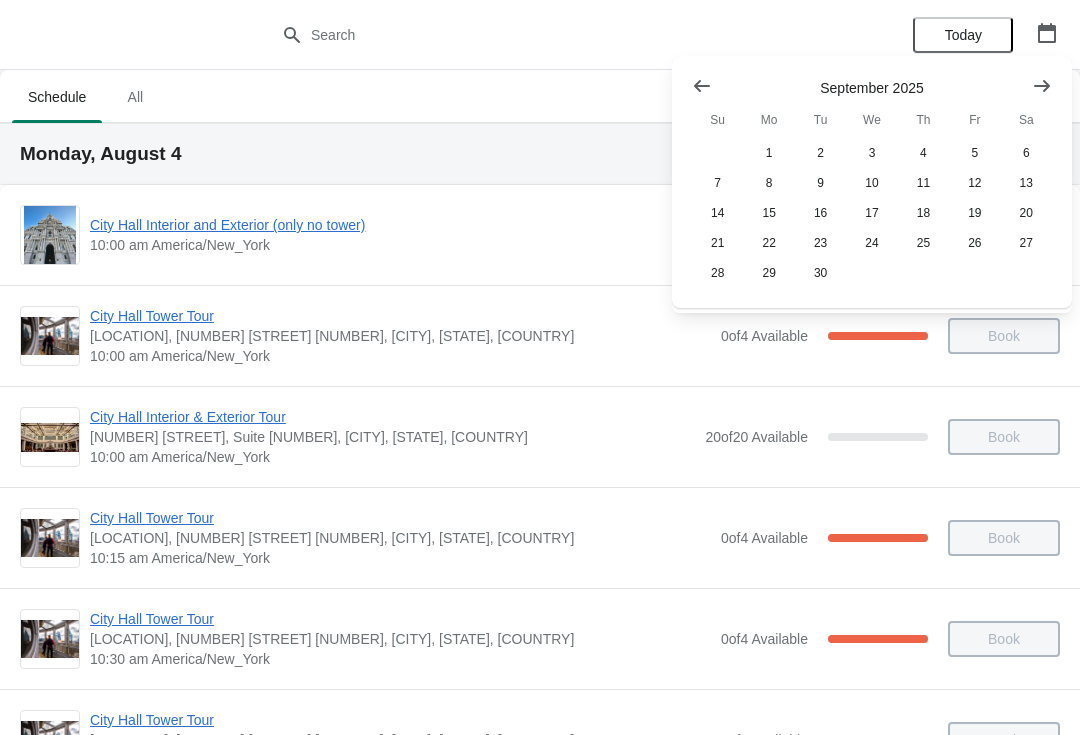 click 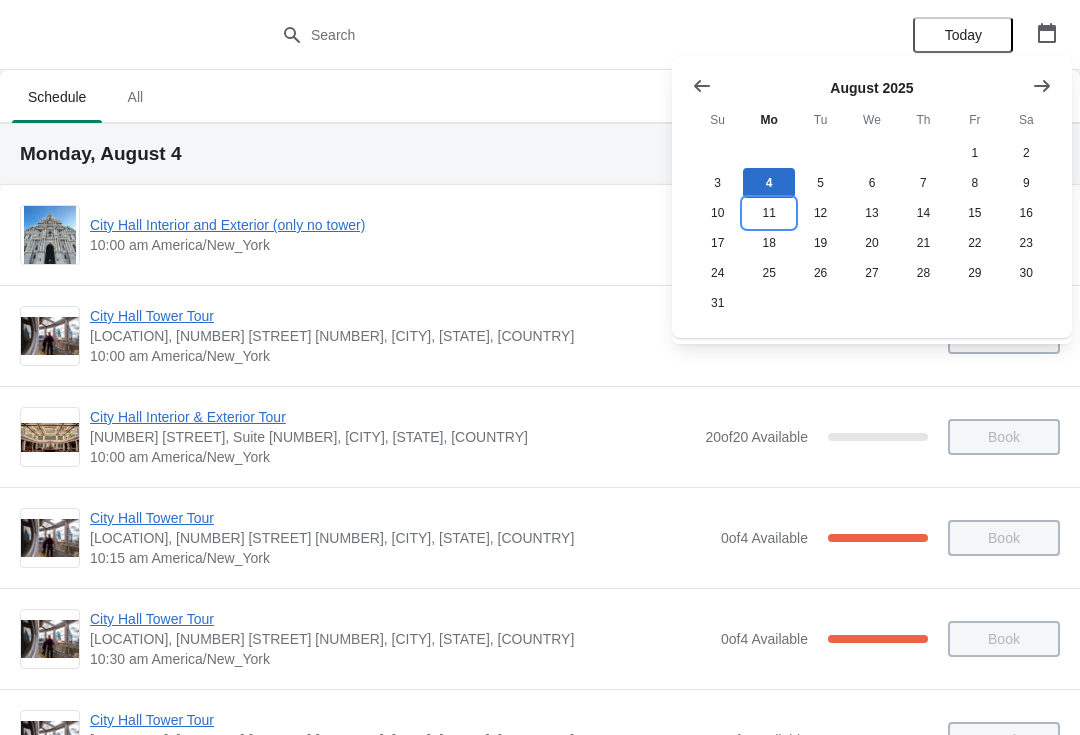 click on "11" at bounding box center [768, 213] 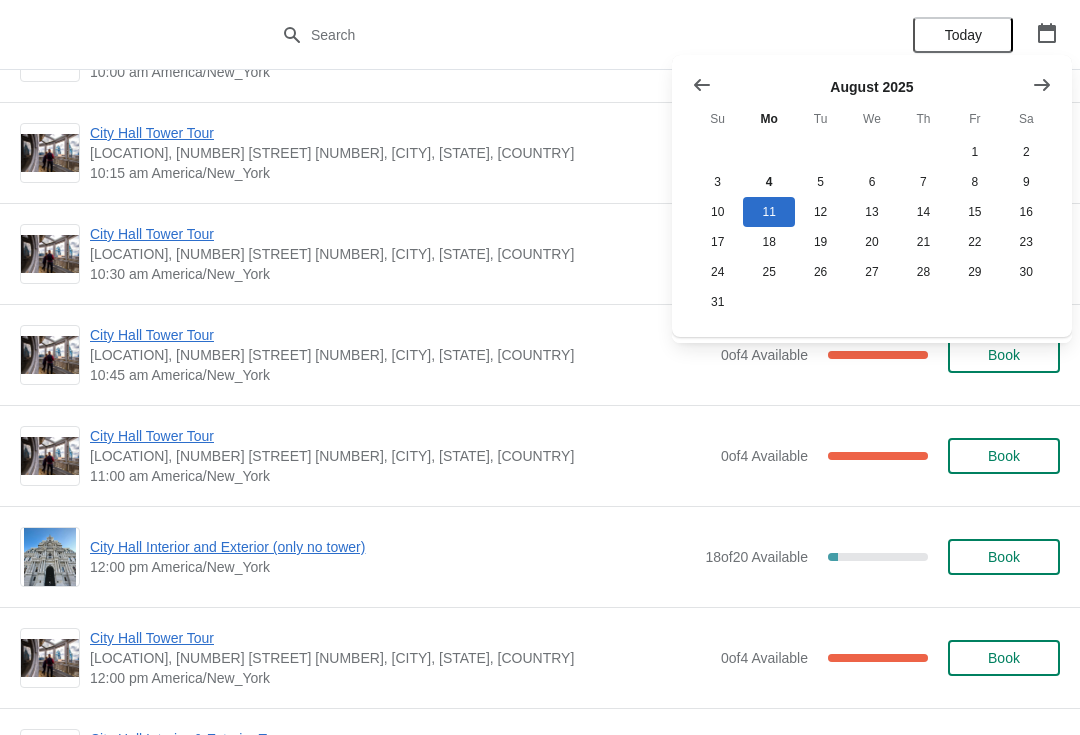 scroll, scrollTop: 383, scrollLeft: 0, axis: vertical 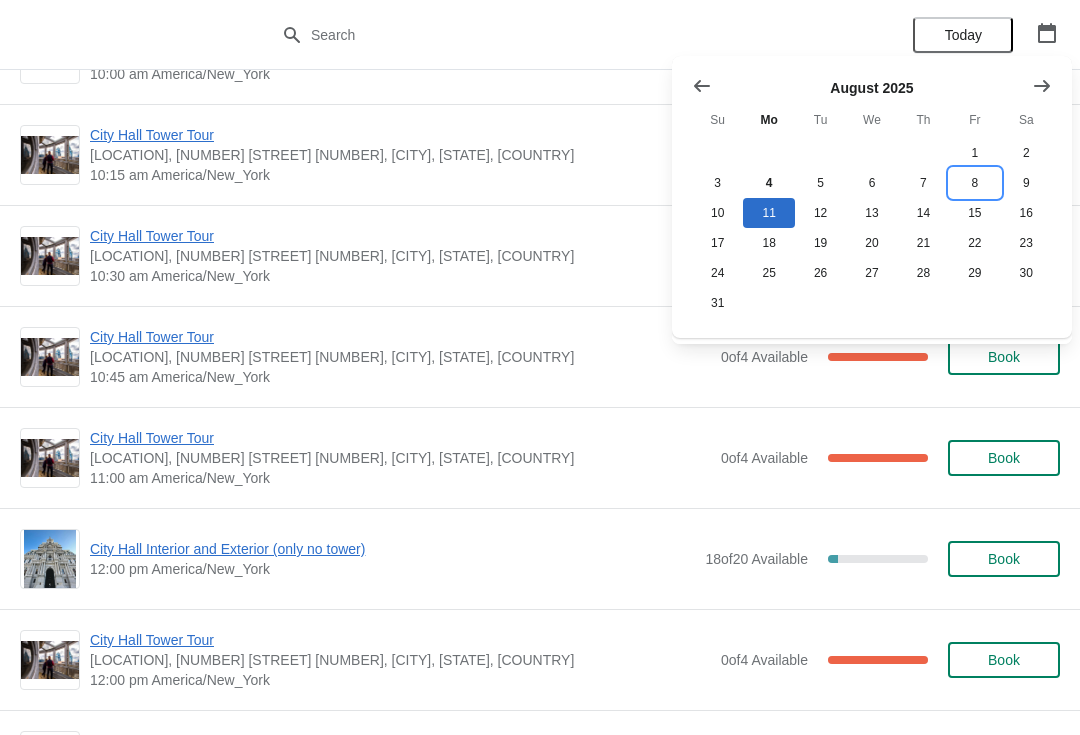 click on "8" at bounding box center [974, 183] 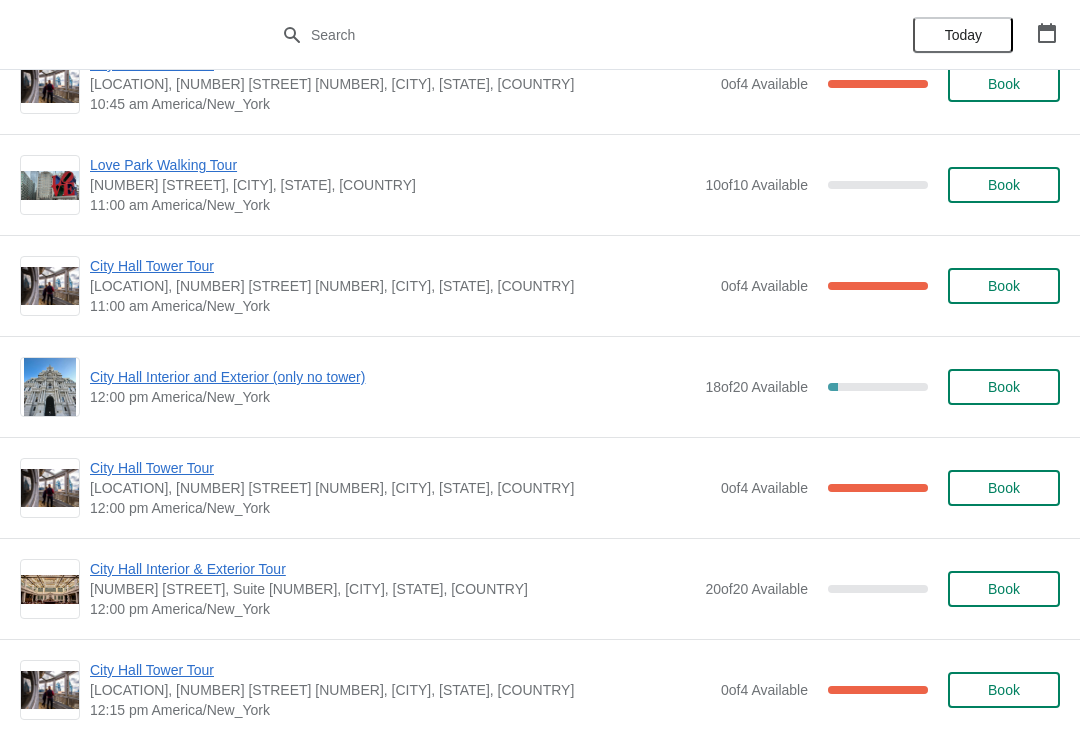 scroll, scrollTop: 657, scrollLeft: 0, axis: vertical 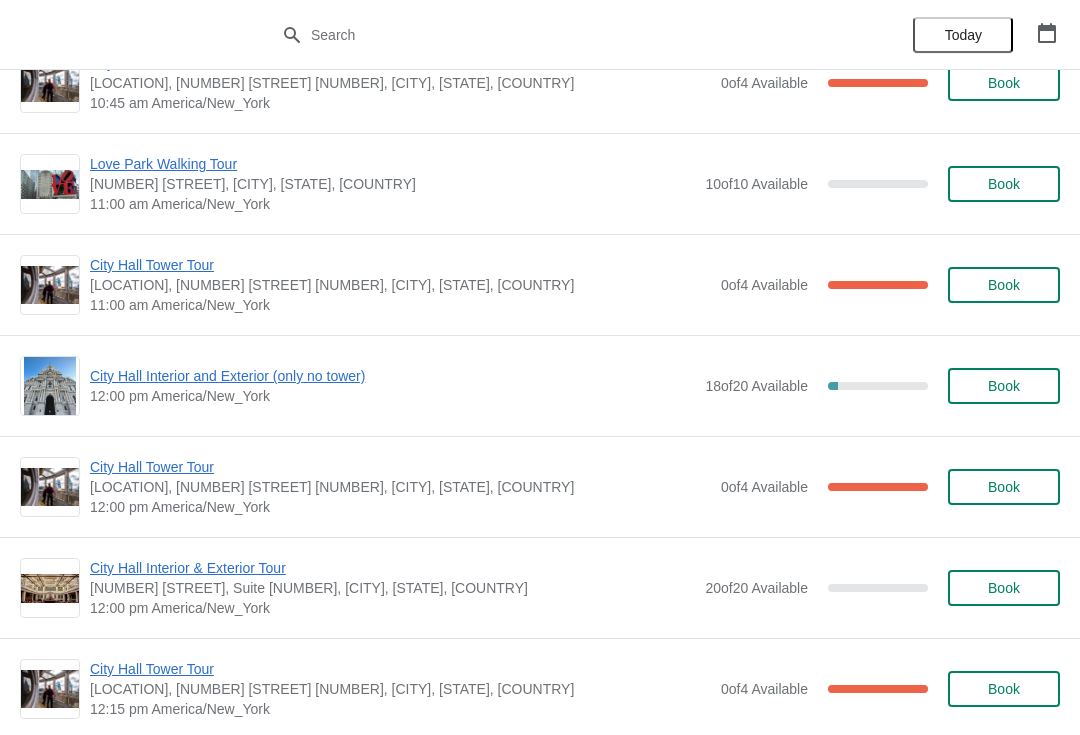 click on "City Hall Interior and Exterior (only no tower)" at bounding box center [392, 376] 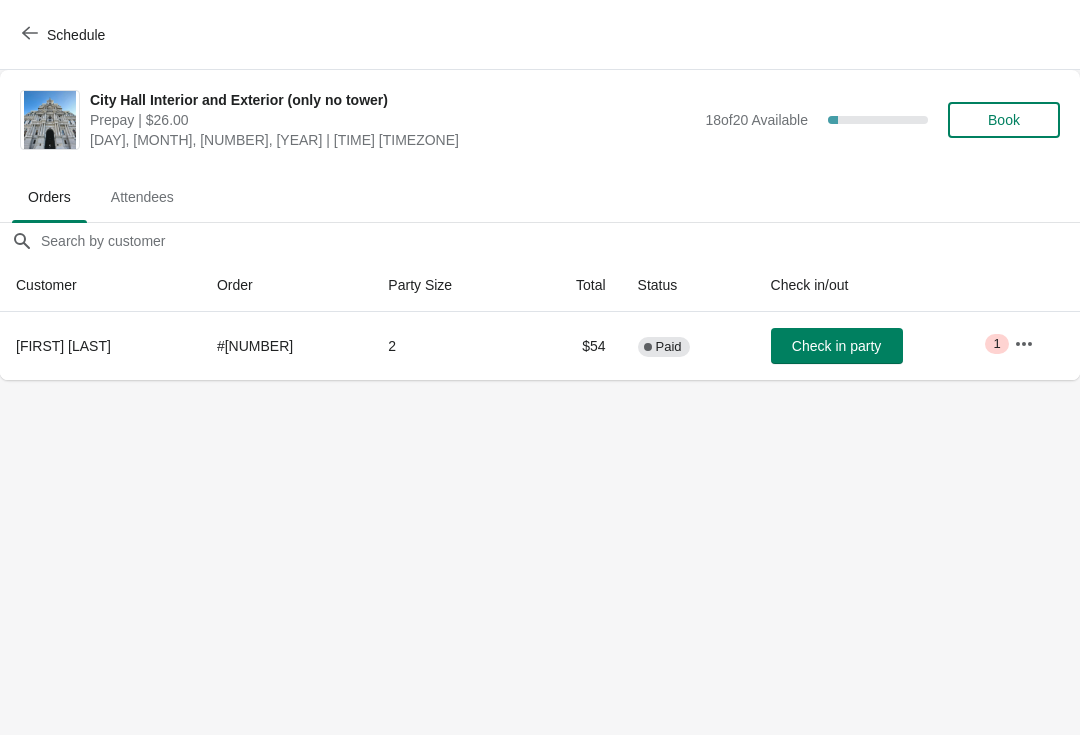 click 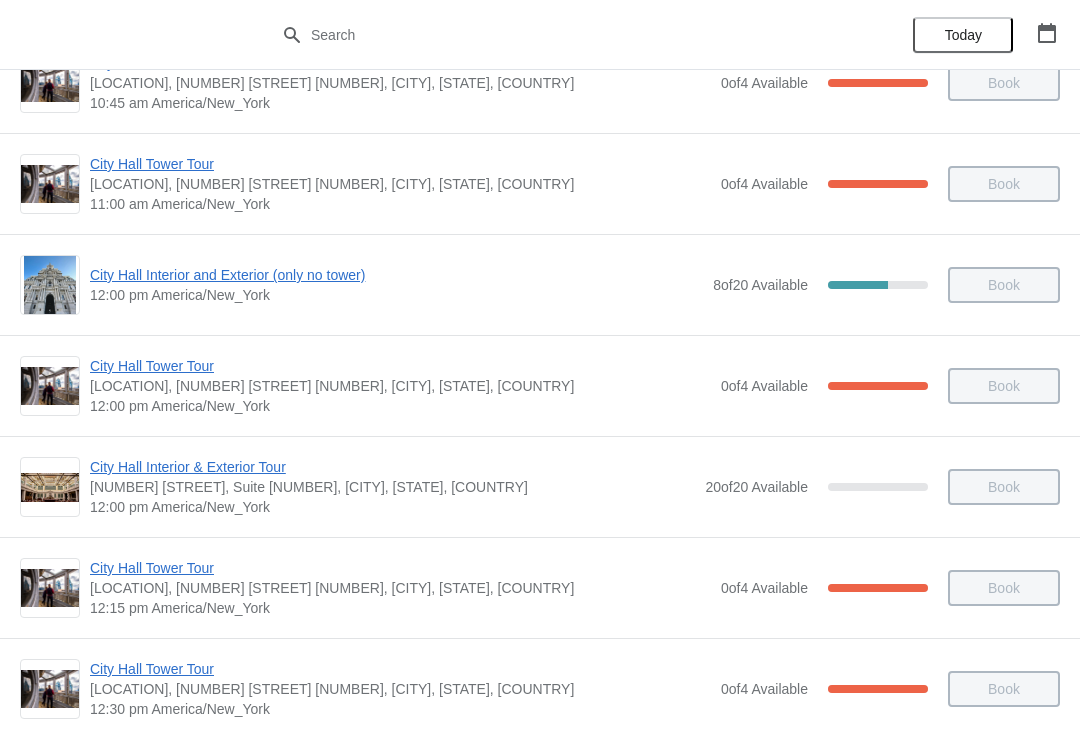 scroll, scrollTop: 655, scrollLeft: 0, axis: vertical 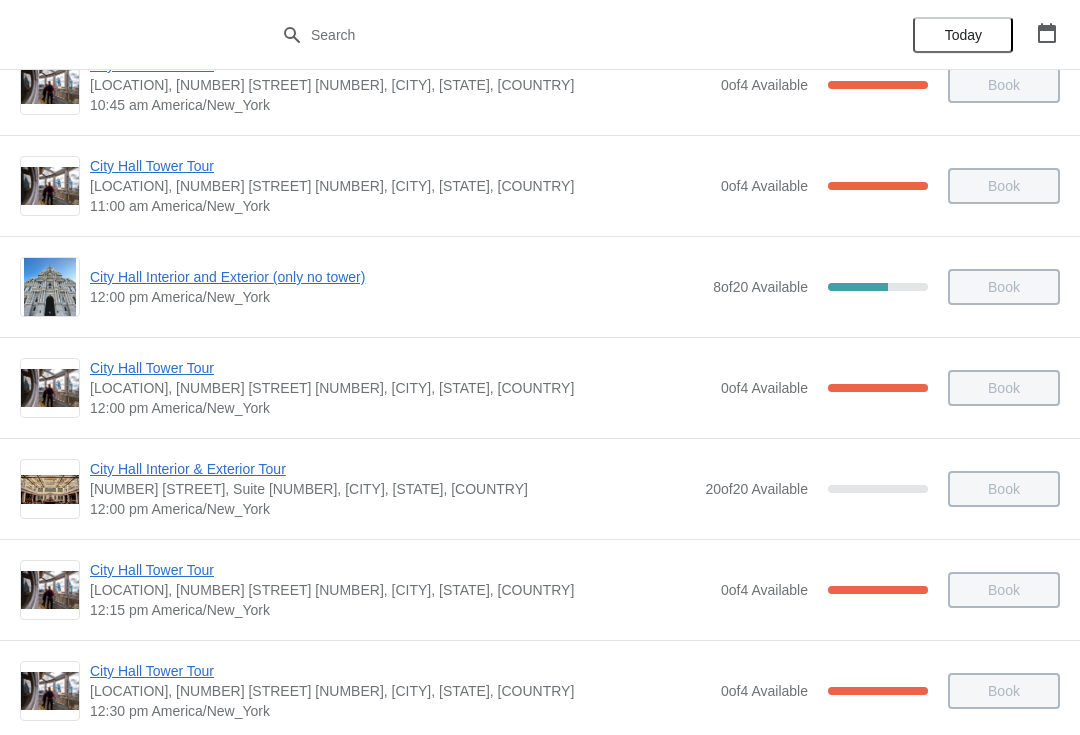 click on "City Hall Interior and Exterior (only no tower)" at bounding box center (396, 277) 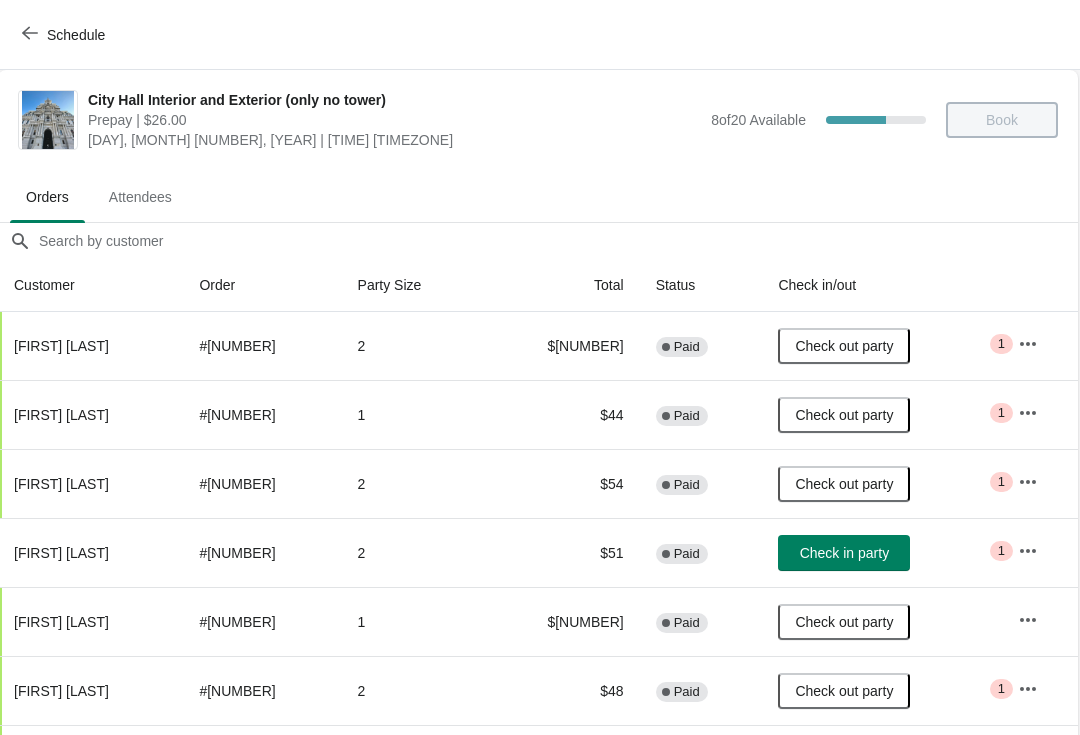 scroll, scrollTop: 0, scrollLeft: 1, axis: horizontal 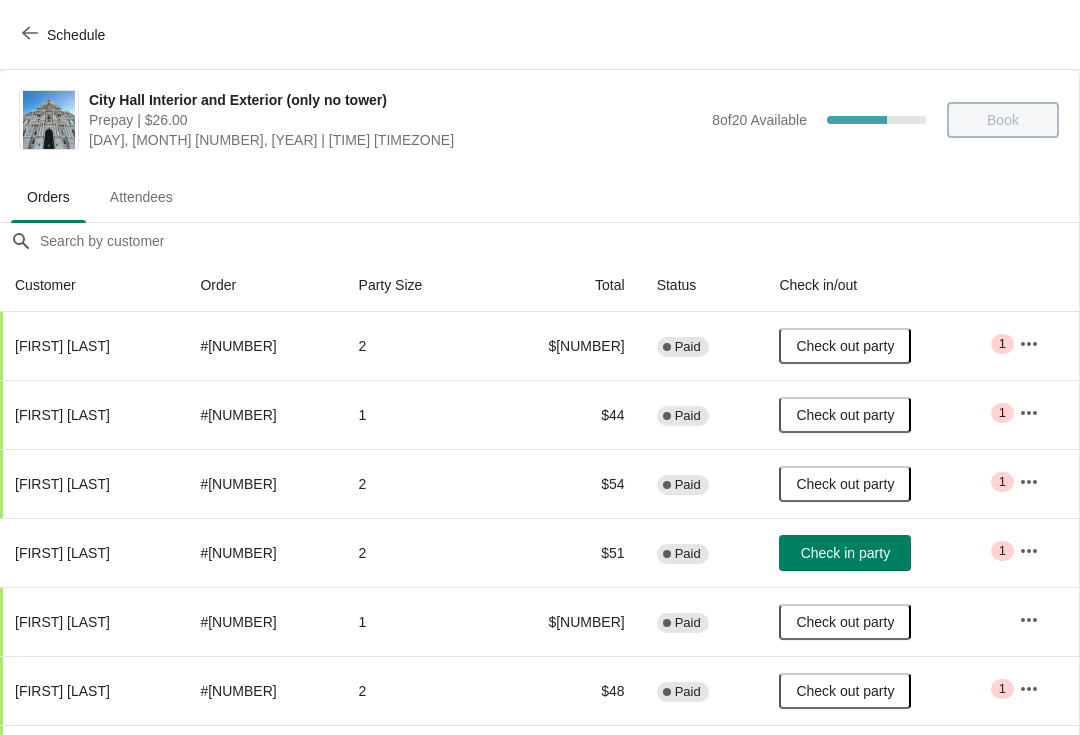 click on "Schedule" at bounding box center (65, 34) 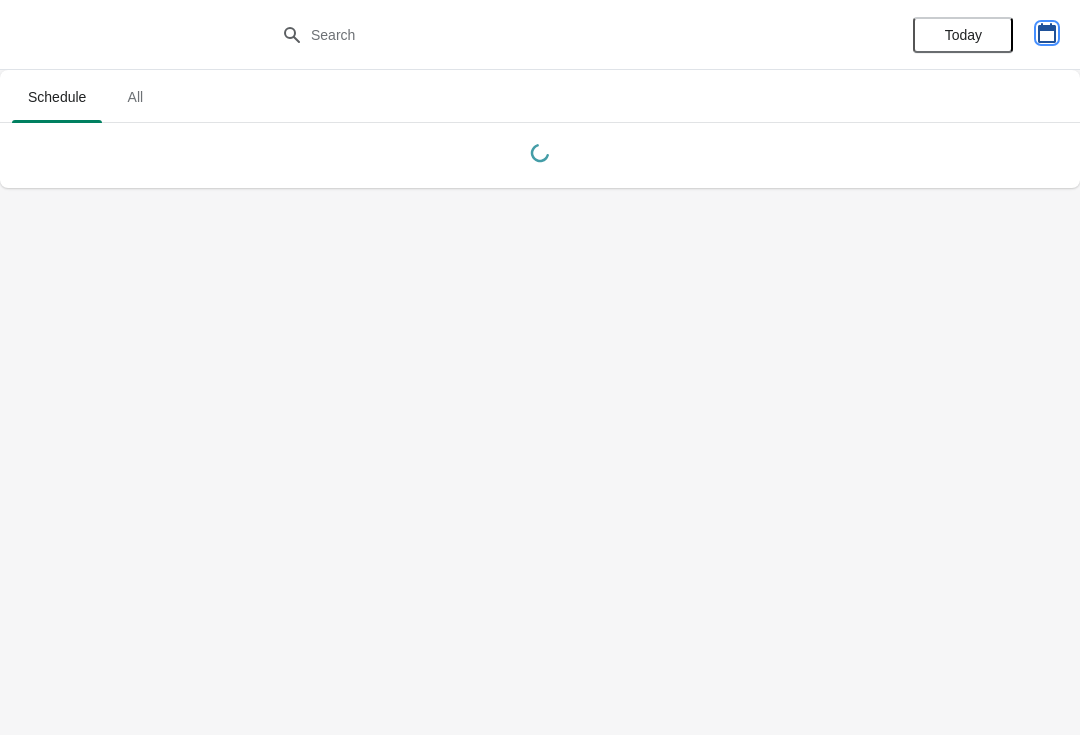 click at bounding box center [1047, 33] 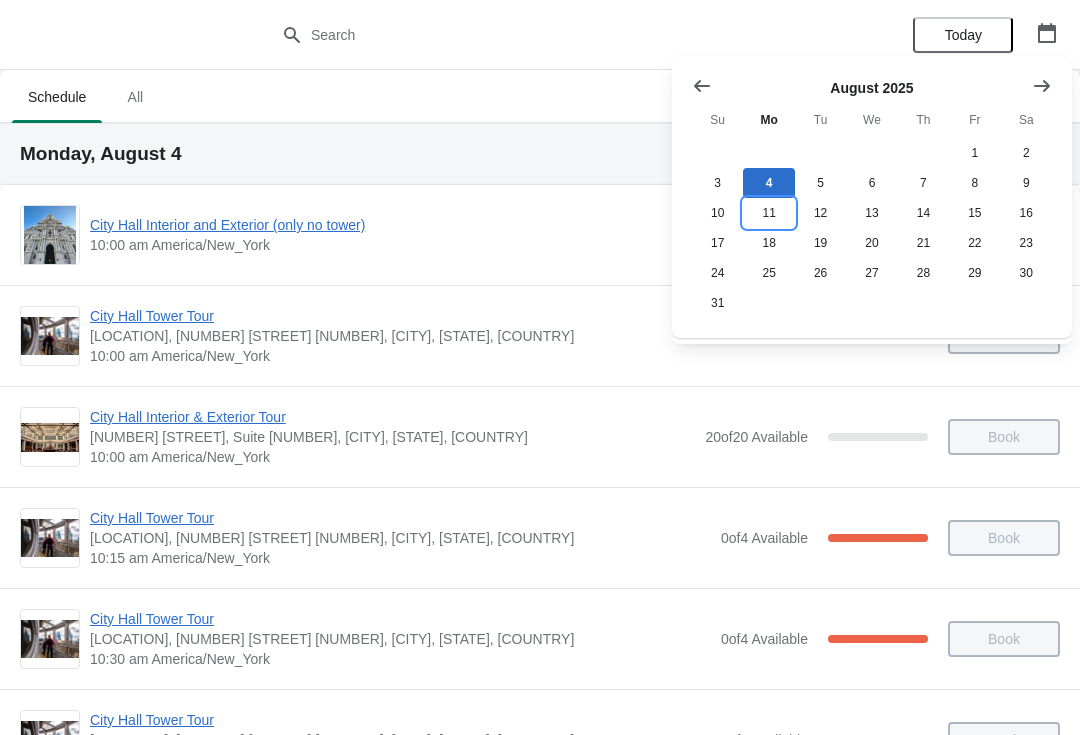click on "11" at bounding box center (768, 213) 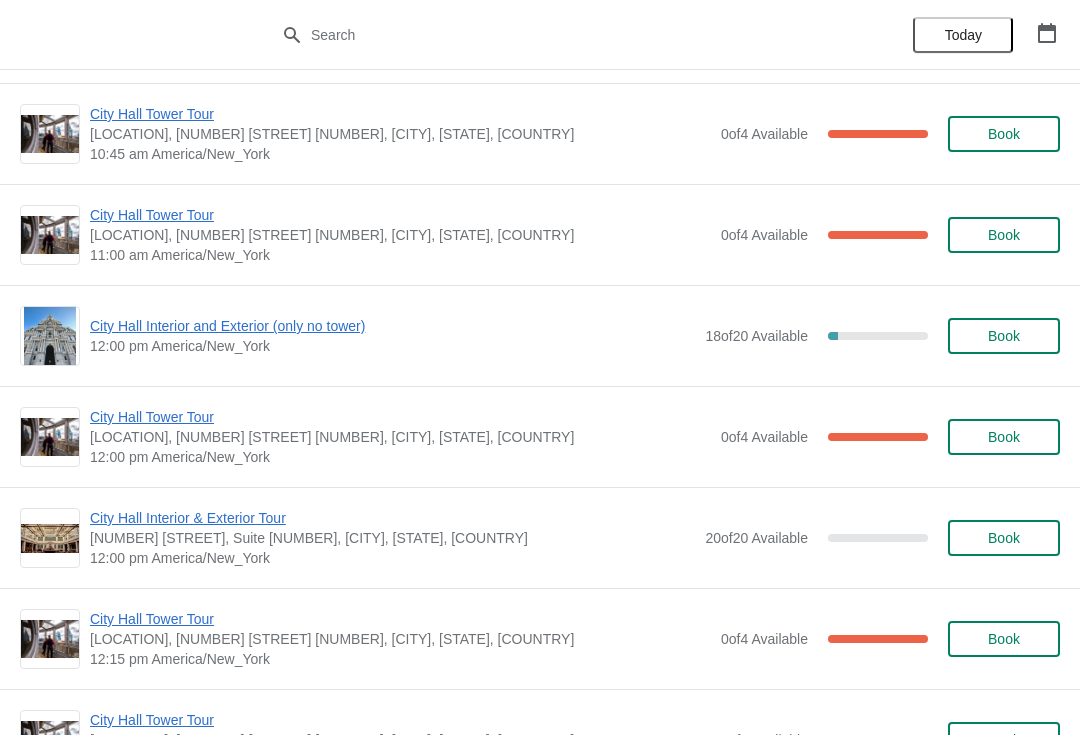 scroll, scrollTop: 632, scrollLeft: 0, axis: vertical 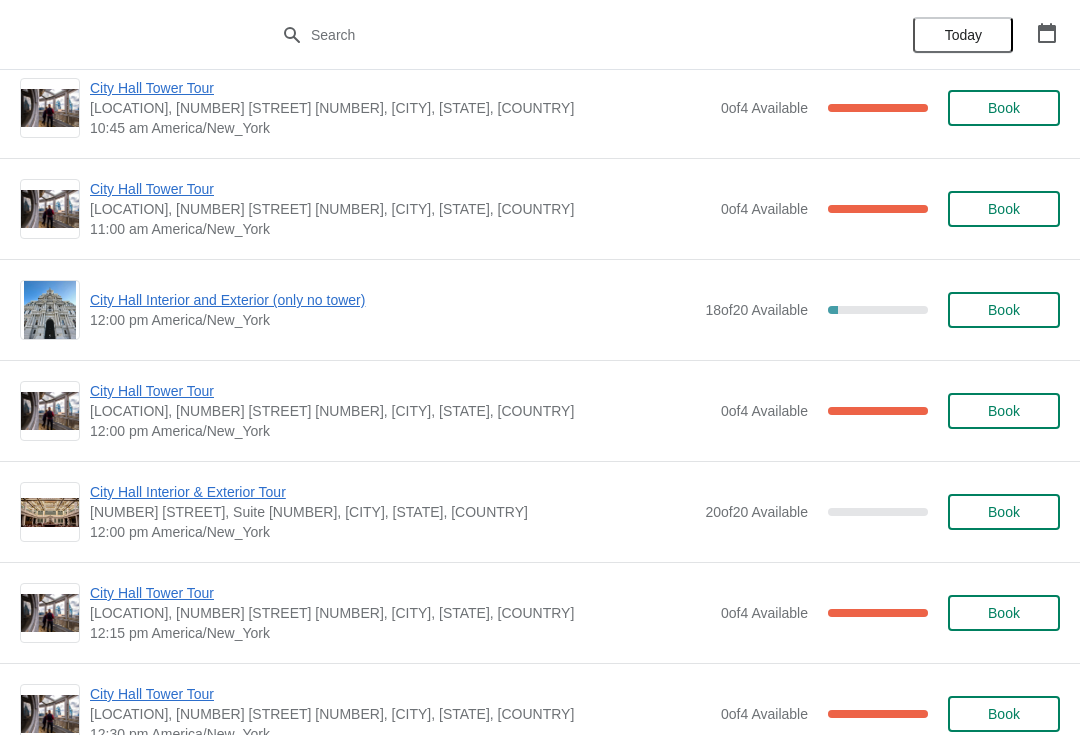 click on "City Hall Interior and Exterior (only no tower)" at bounding box center (392, 300) 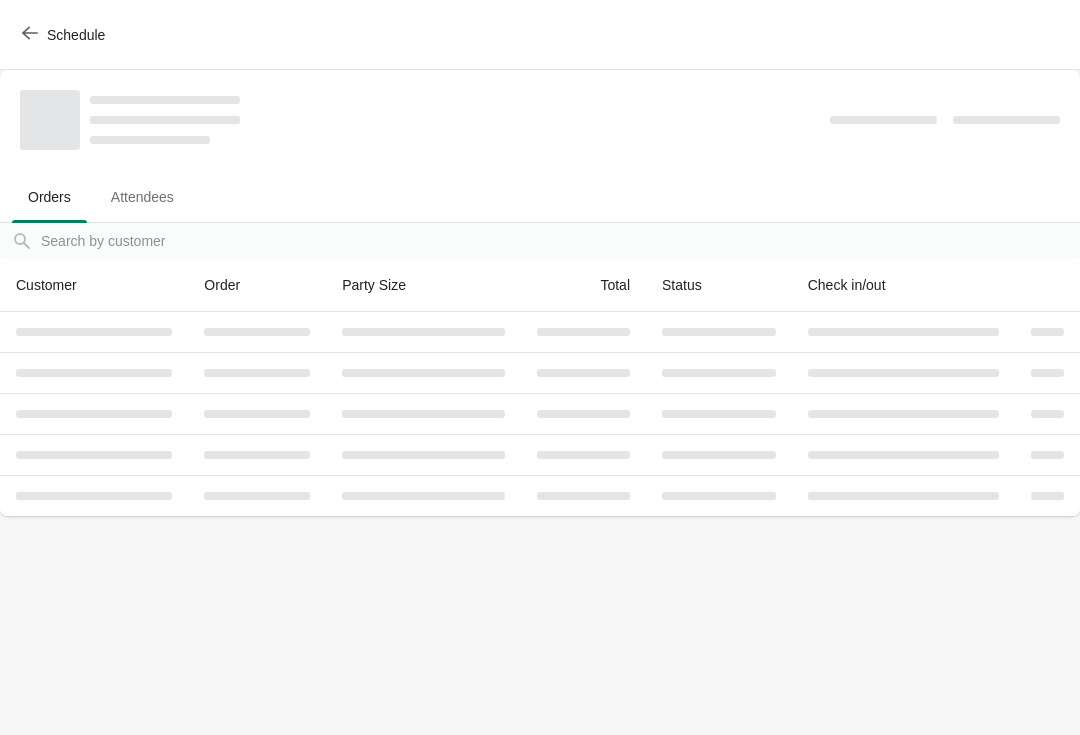 scroll, scrollTop: 0, scrollLeft: 0, axis: both 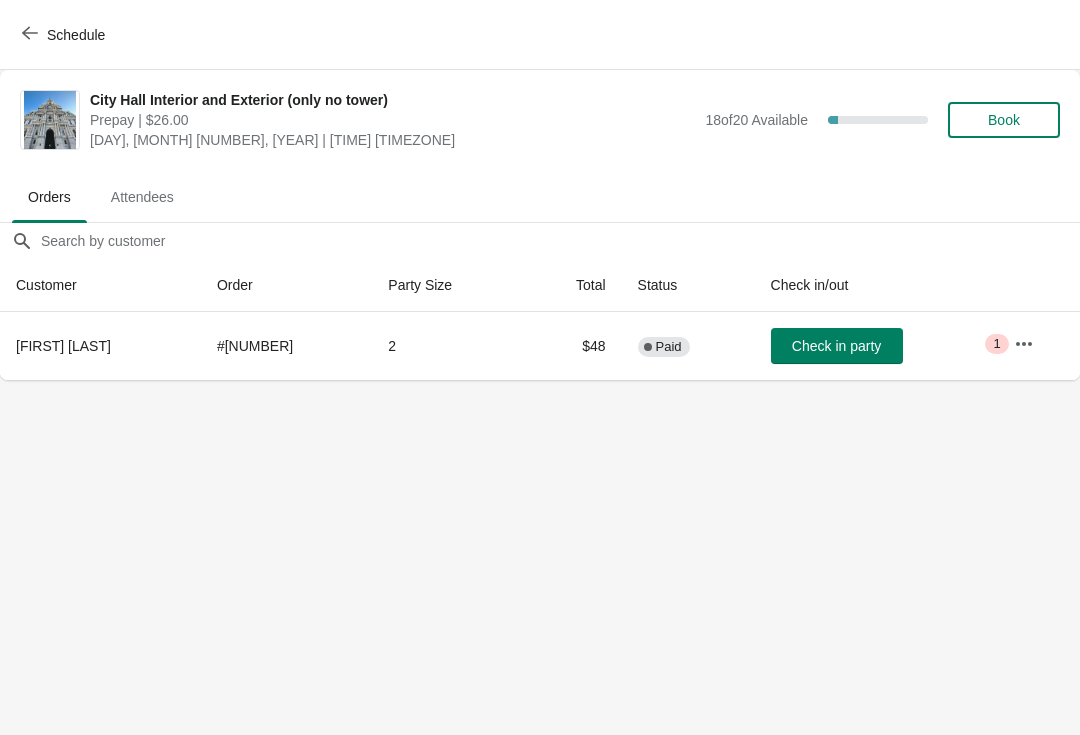 click 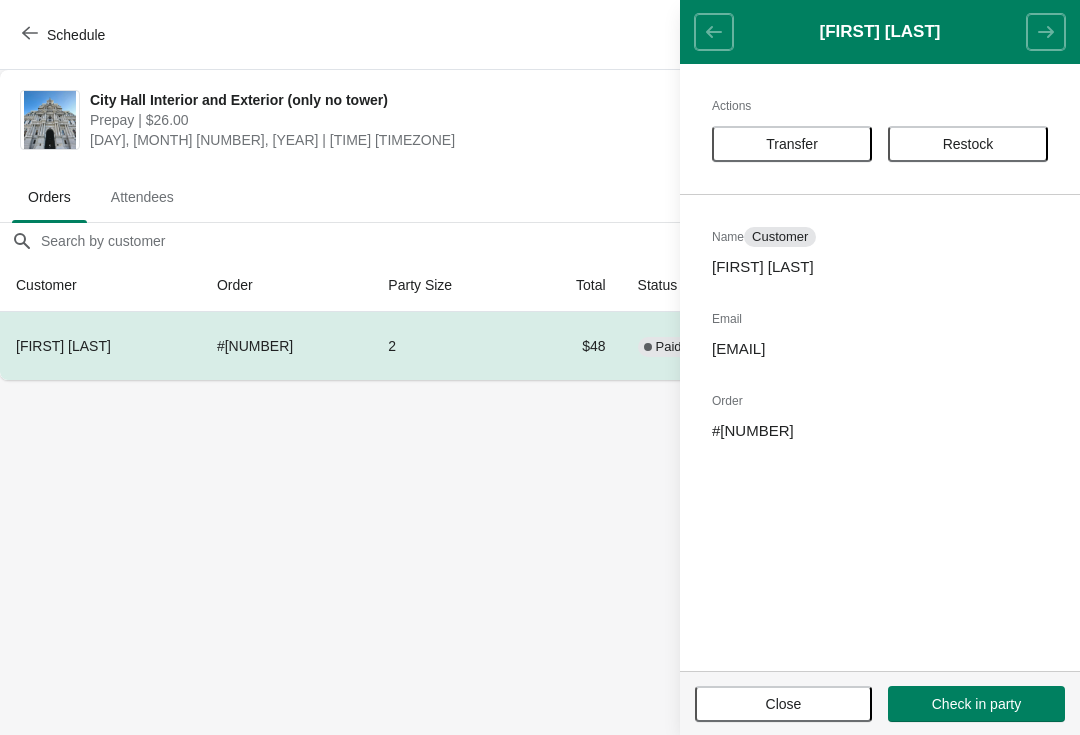 click on "Schedule City Hall Interior and Exterior (only no tower) Prepay | $26.00 Monday, August 11, 2025 | 12:00 pm America/New_York 18  of  20   Available 10 % Book Orders Attendees Orders Attendees Orders filter search Customer Order Party Size Total Status Check in/out Cynthia Rodriguez # 6402048229545 2 $48 Complete Paid Check in party Critical 1 Cynthia Rodriguez Actions Transfer Restock Name  Customer Cynthia Rodriguez Email cynthialrod@gmail.com Order # 6402048229545 Close Check in party" at bounding box center [540, 367] 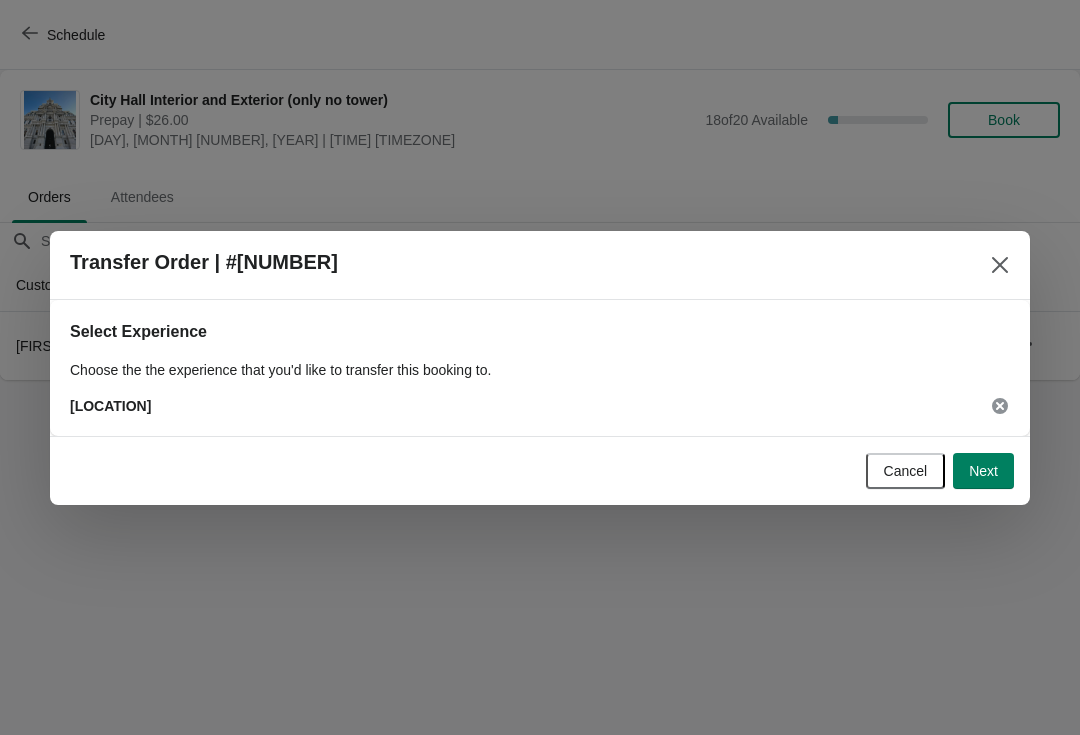 click on "Next" at bounding box center (983, 471) 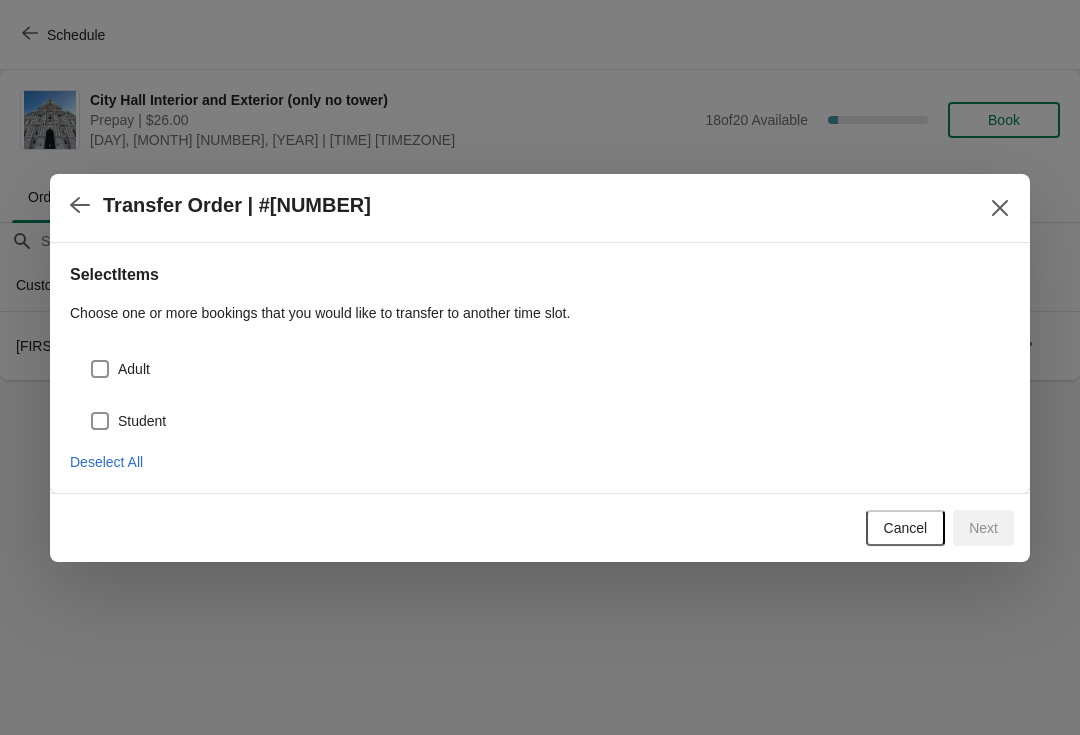 click on "Adult" at bounding box center (550, 369) 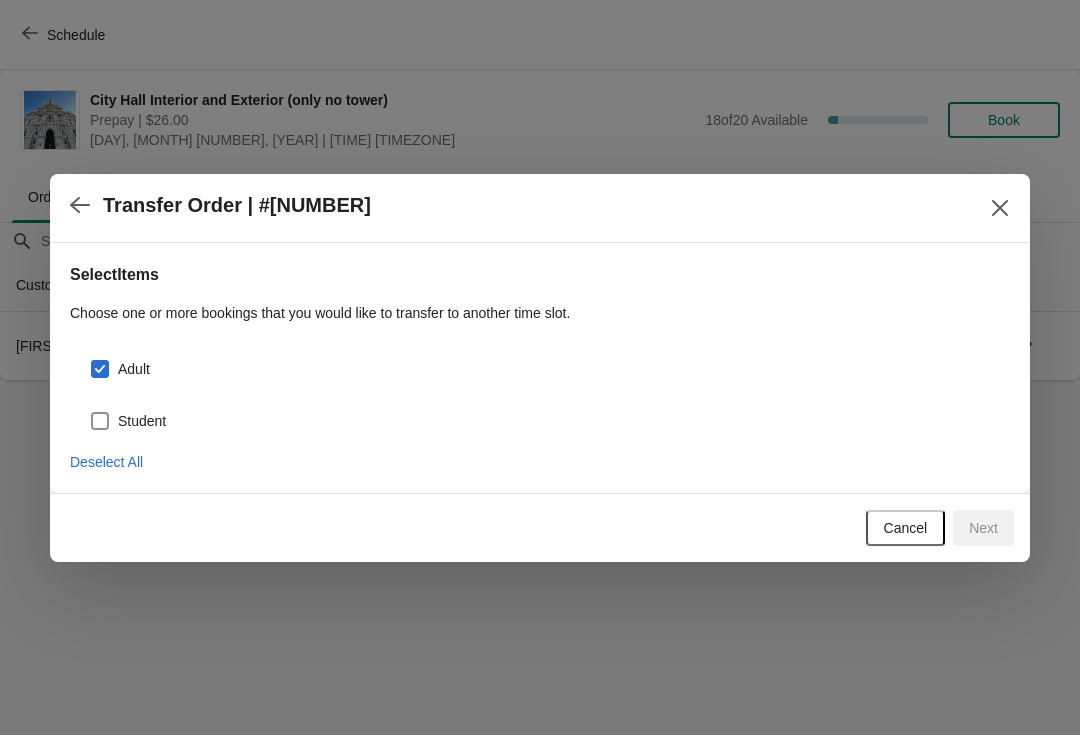 checkbox on "true" 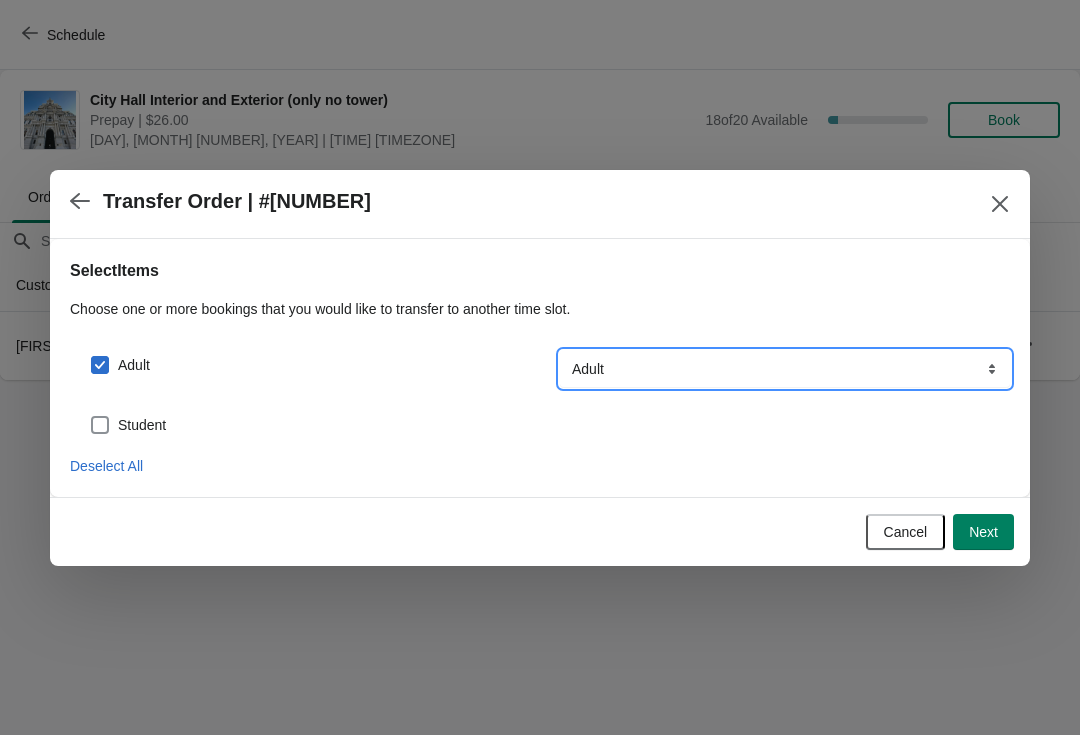 click on "Adult Senior (age 65+) Military Student Youth (age 5 -18) Child (age 5 and under)" at bounding box center (785, 369) 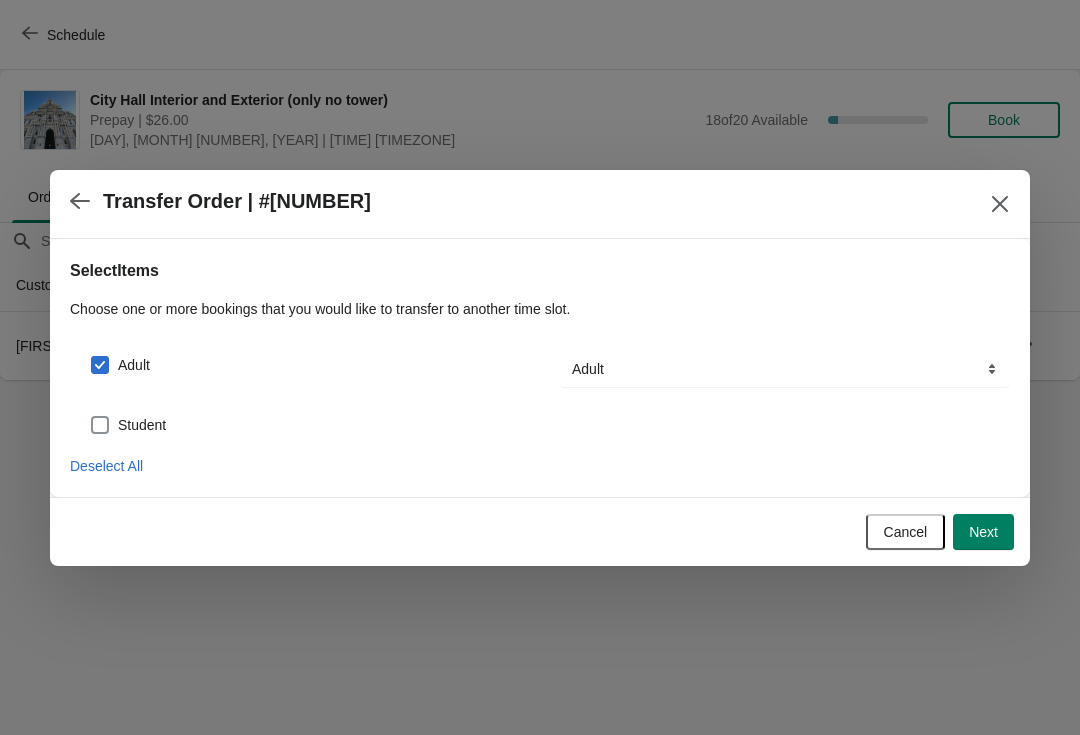 click on "Next" at bounding box center (983, 532) 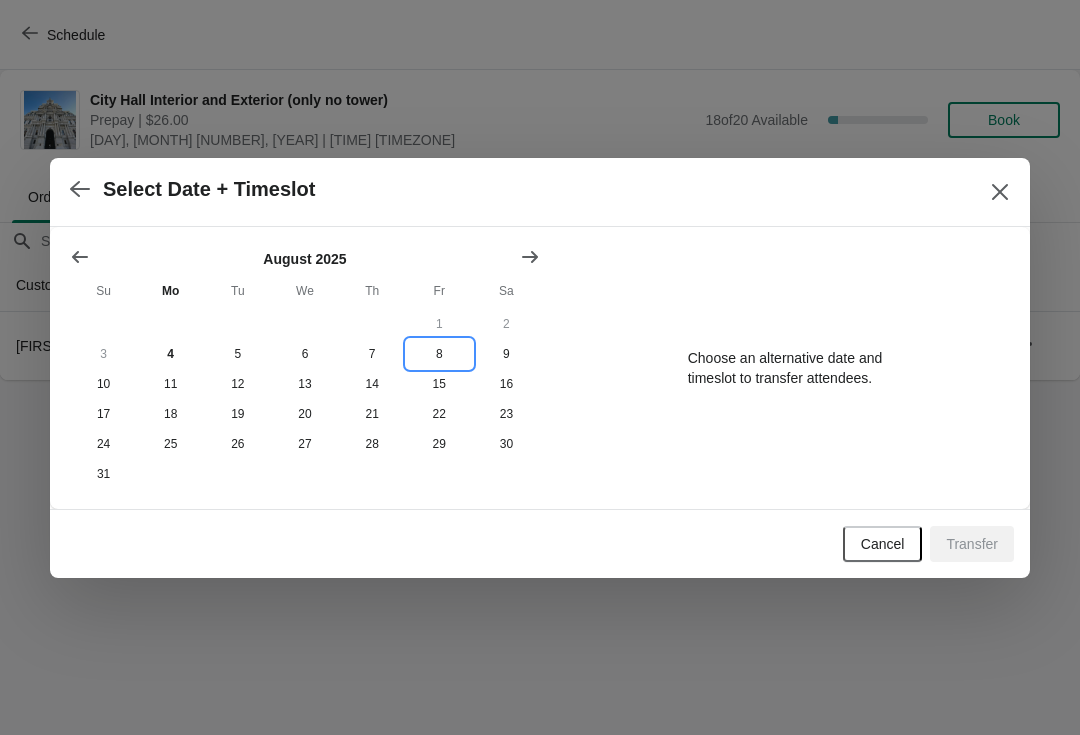 click on "8" at bounding box center [439, 354] 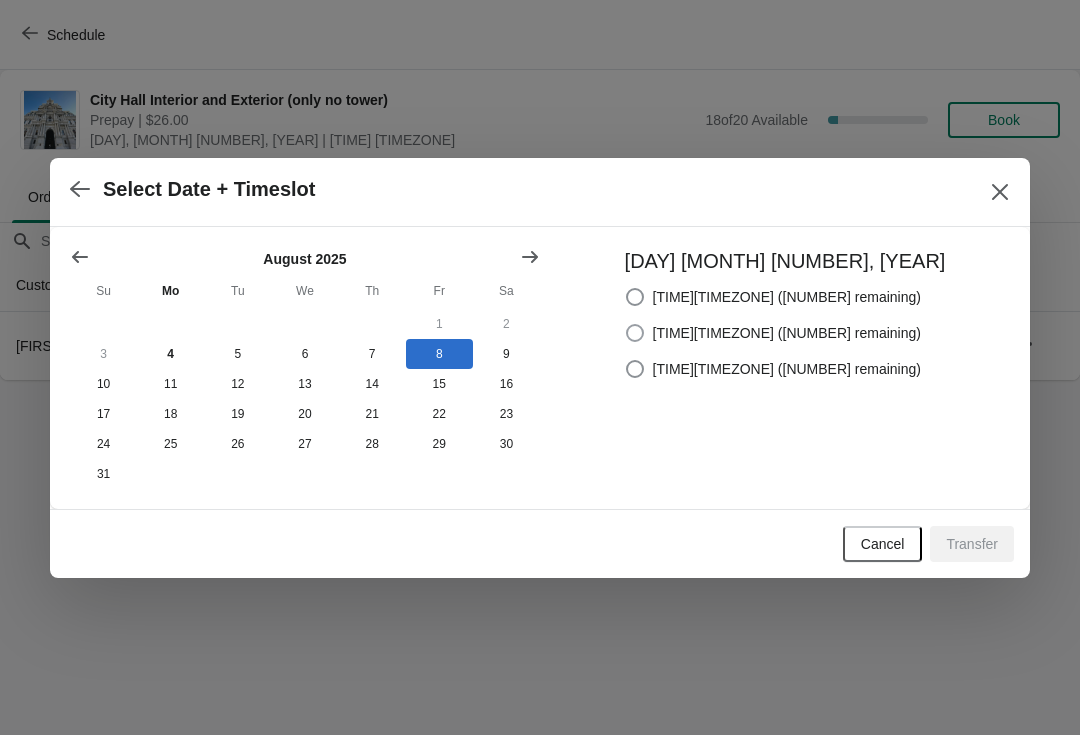 click on "12:00pm America/New_York (18 remaining)" at bounding box center [787, 333] 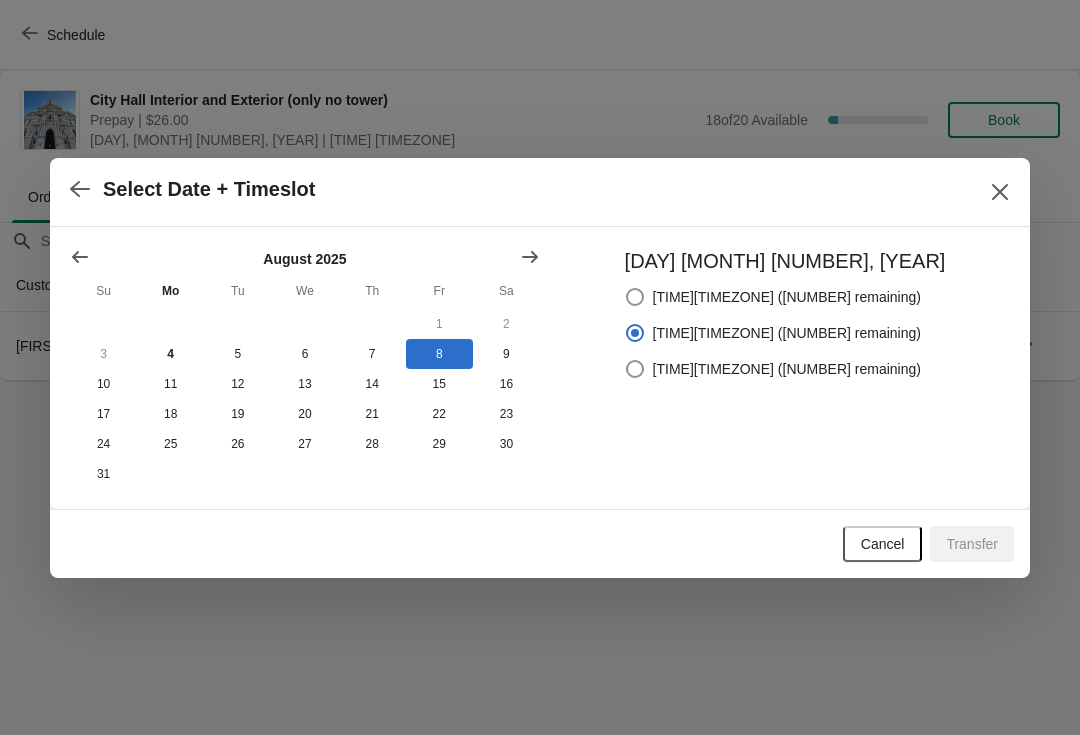 radio on "true" 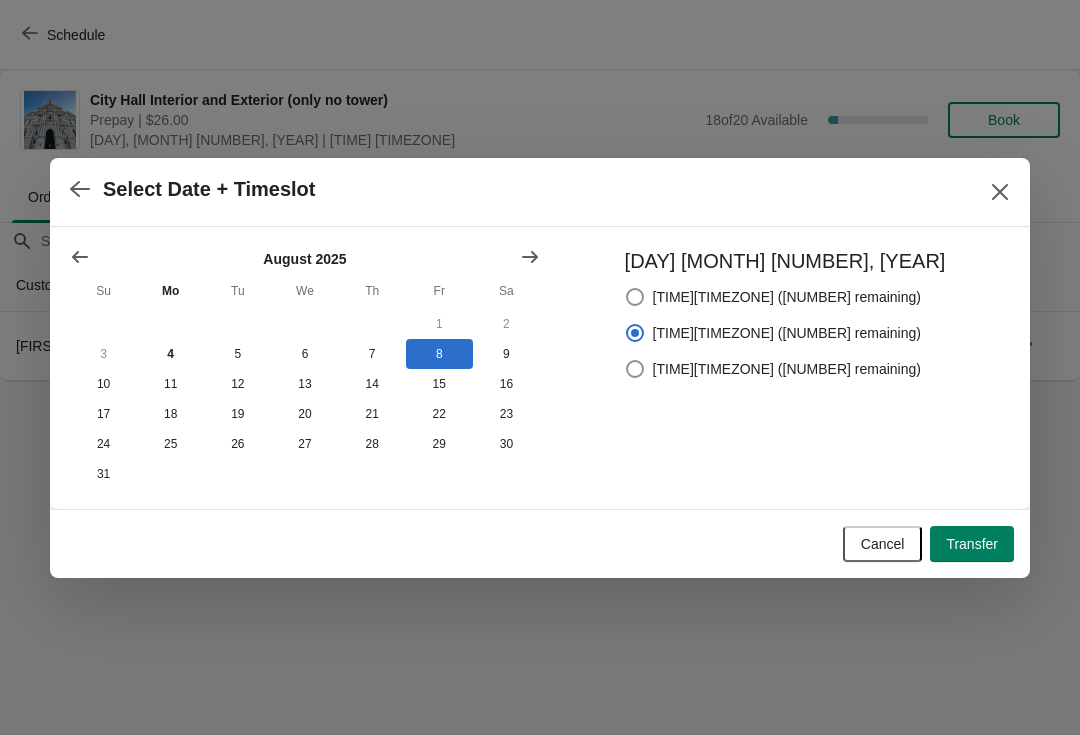click on "Transfer" at bounding box center (972, 544) 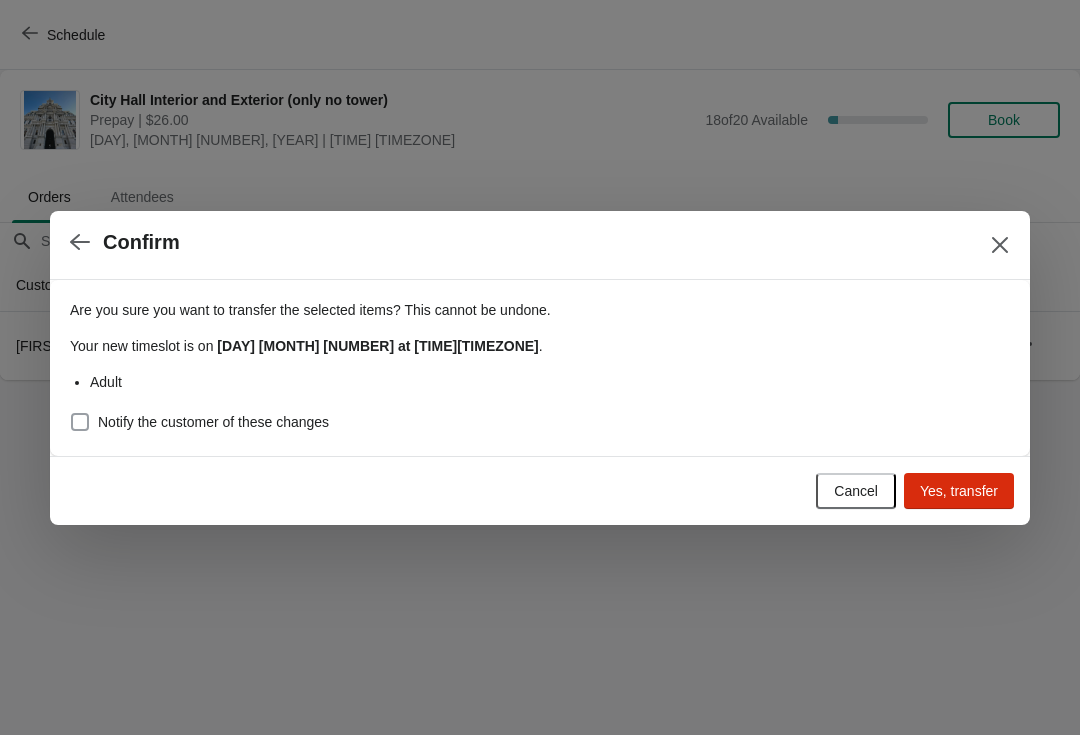 click on "Notify the customer of these changes" at bounding box center [213, 422] 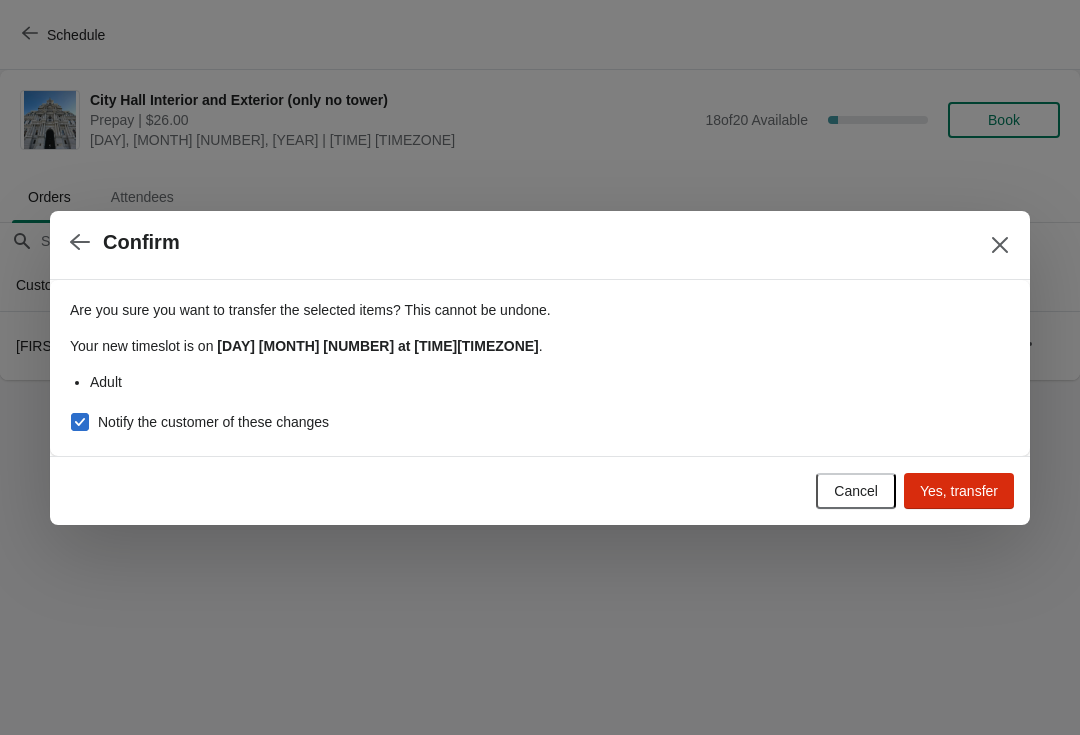 checkbox on "true" 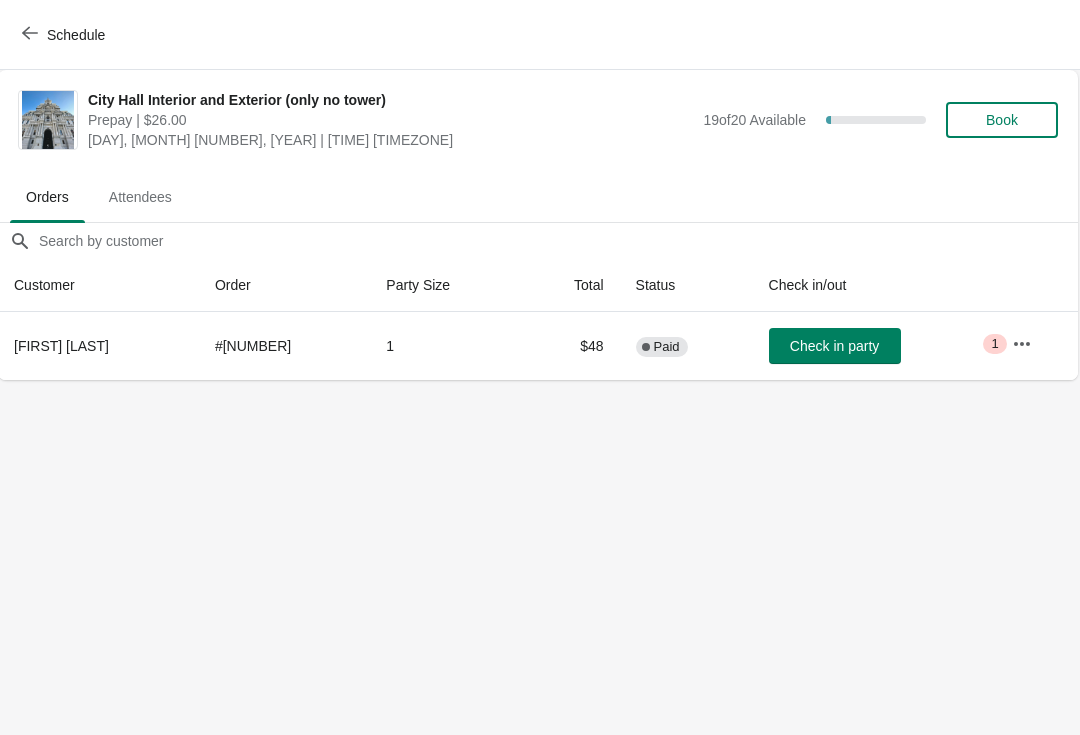 scroll, scrollTop: 0, scrollLeft: 1, axis: horizontal 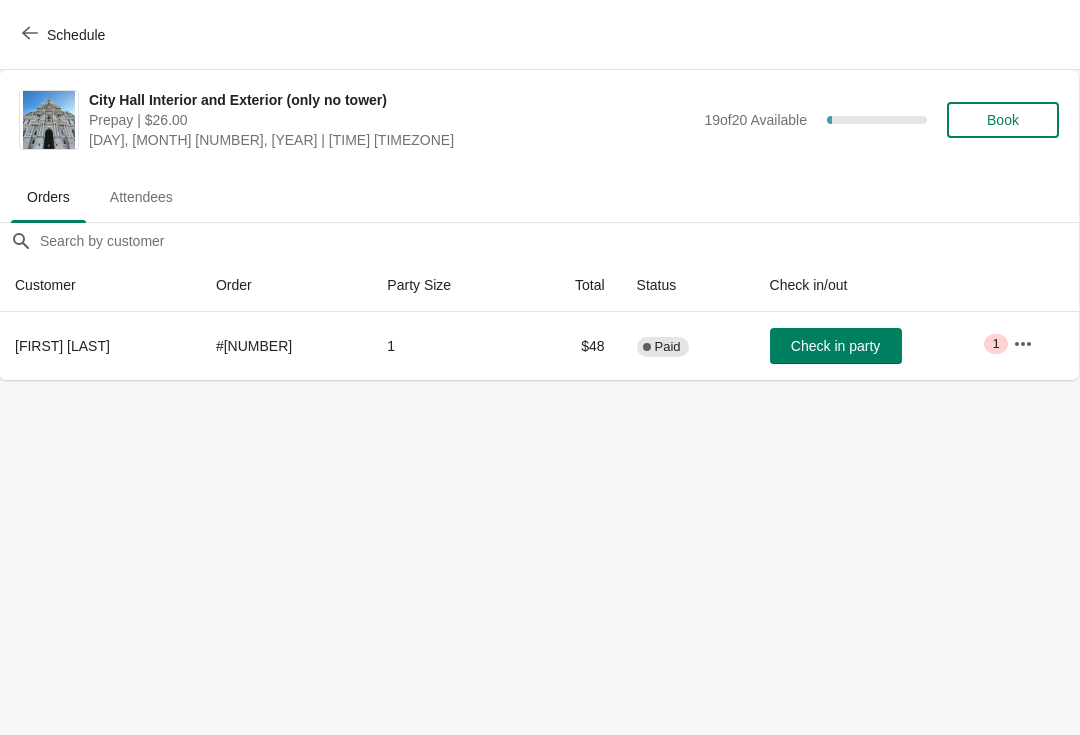 click at bounding box center [1023, 344] 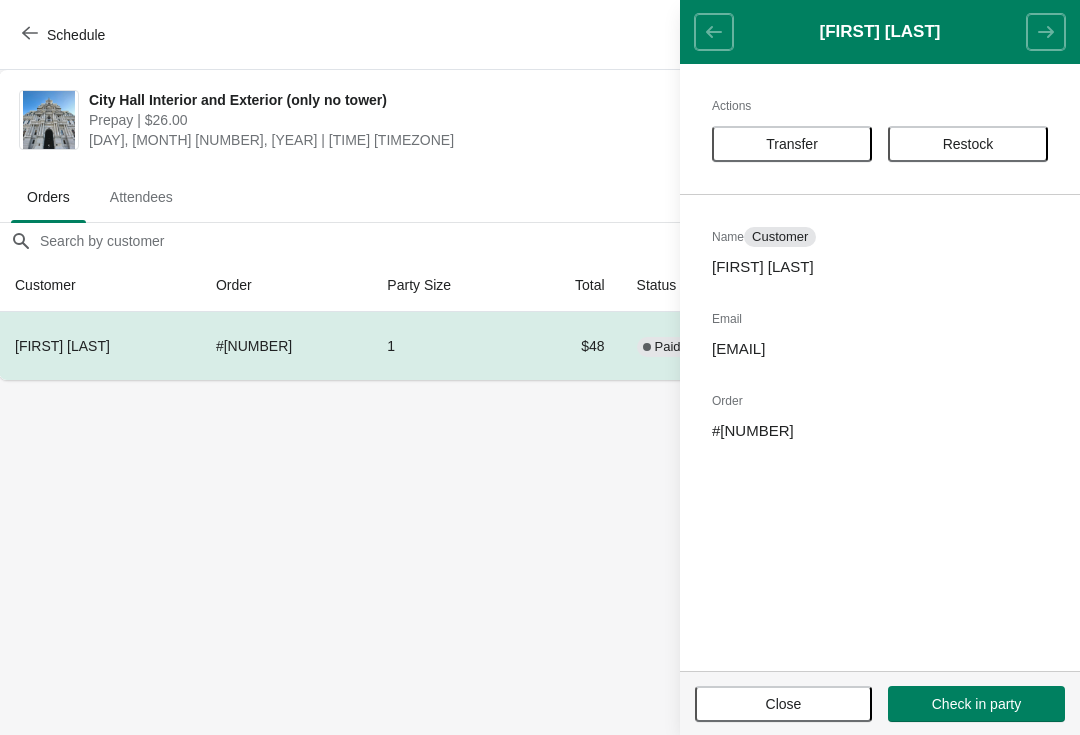 click on "Transfer" at bounding box center (792, 144) 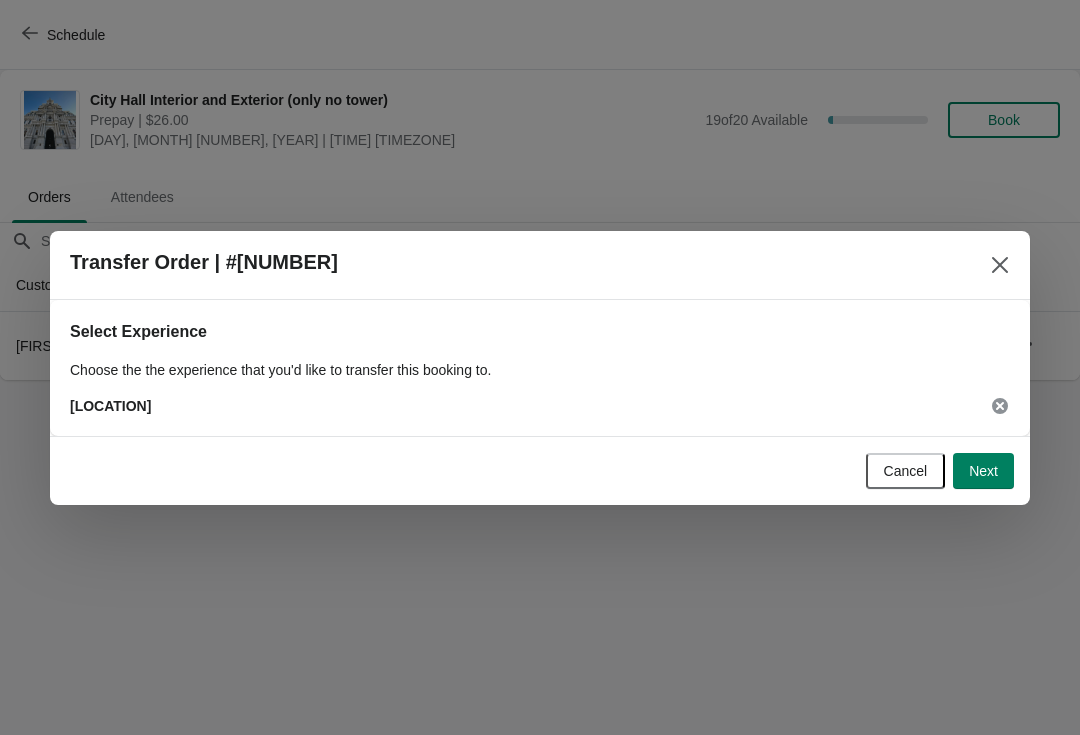 click on "Next" at bounding box center [983, 471] 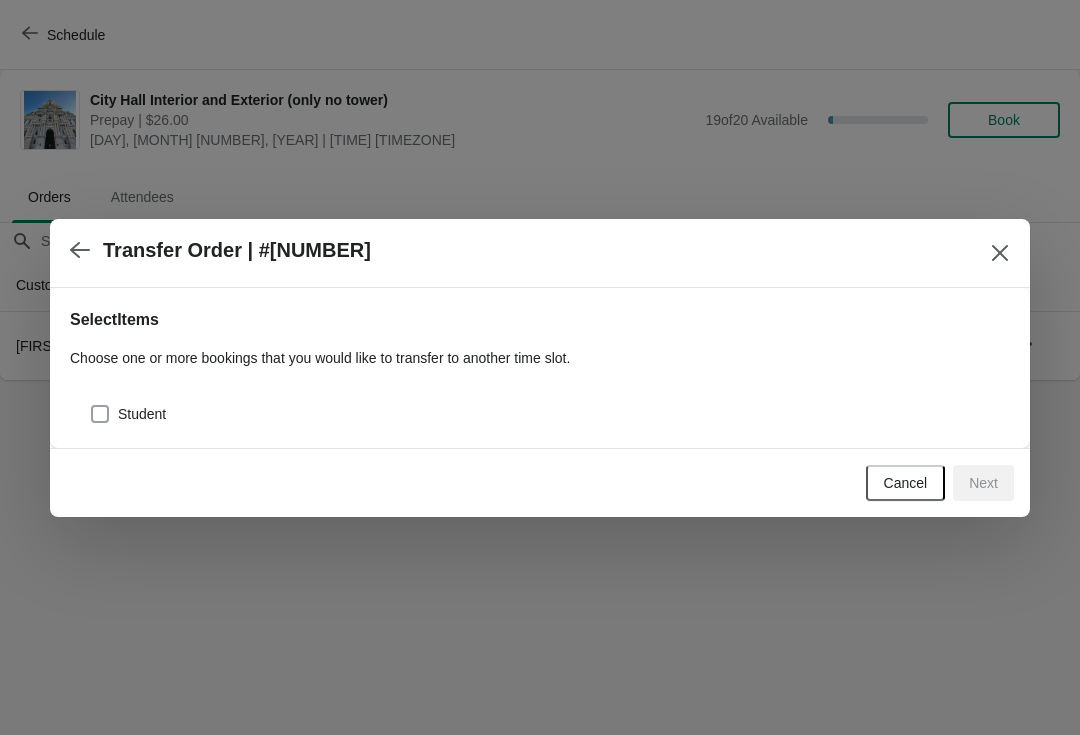 click on "Student" at bounding box center [142, 414] 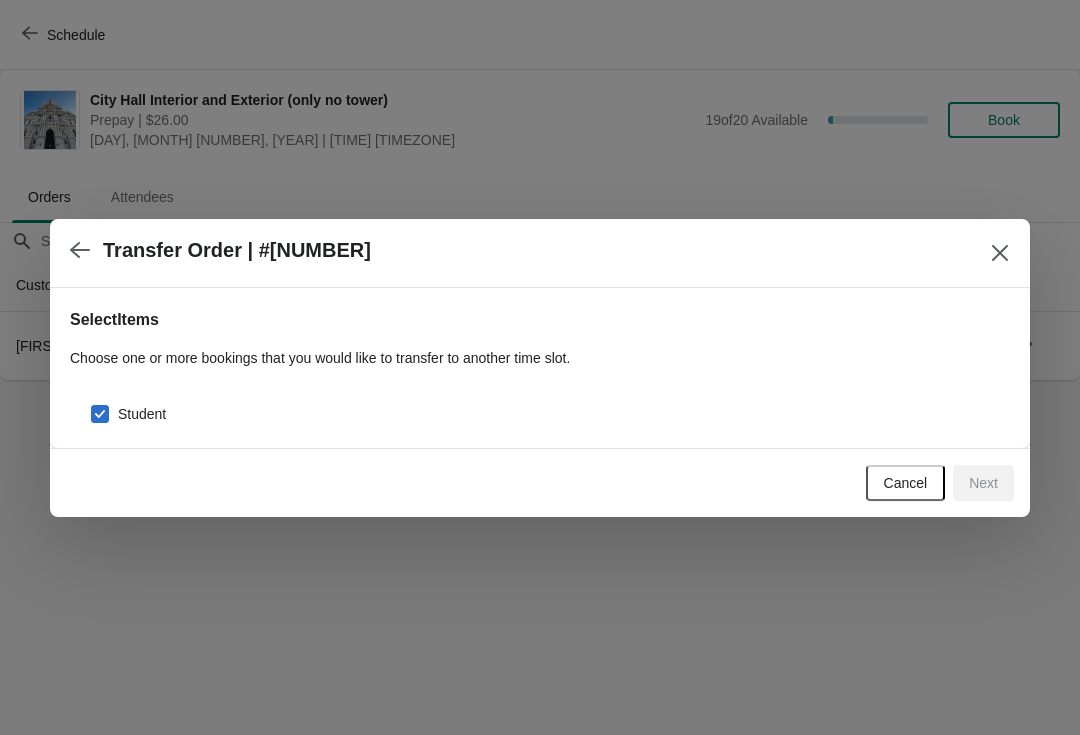 checkbox on "true" 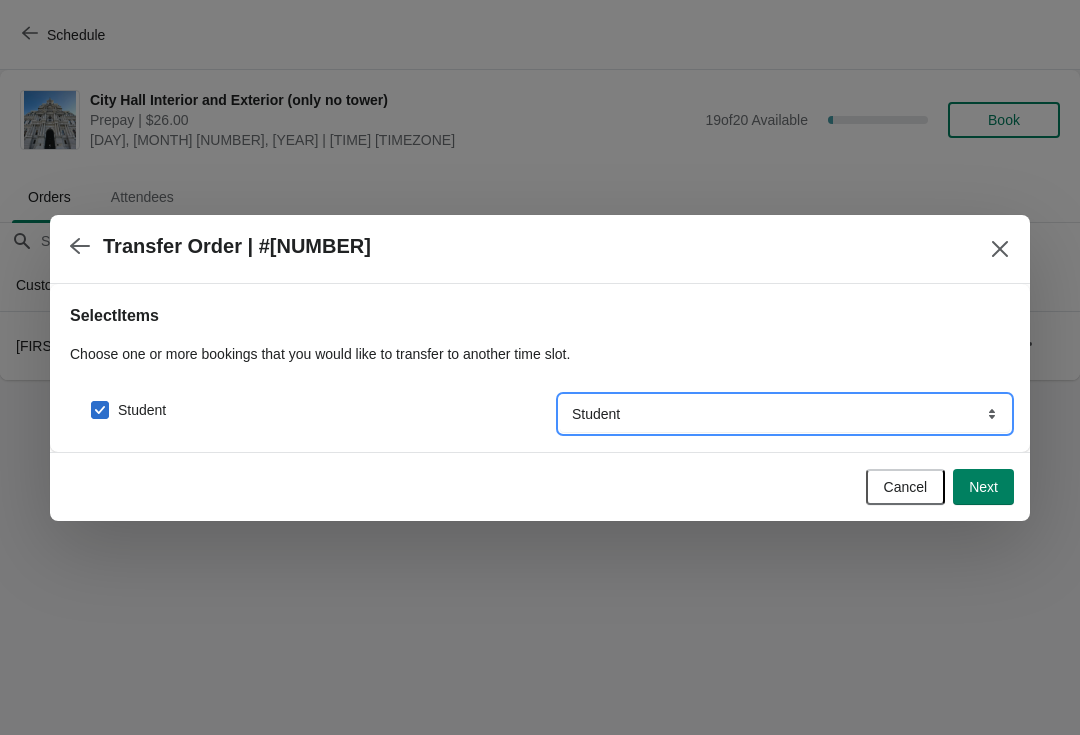 click on "Adult Senior (age 65+) Military Student Youth (age 5 -18) Child (age 5 and under)" at bounding box center [785, 414] 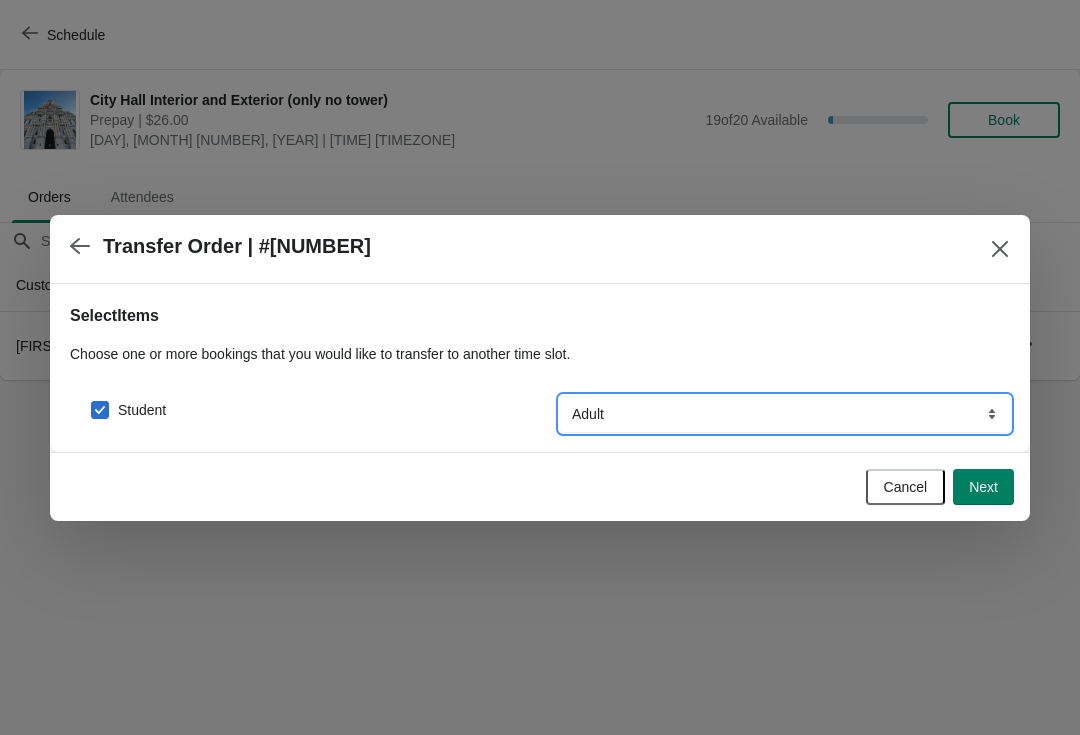 click on "Adult Senior (age 65+) Military Student Youth (age 5 -18) Child (age 5 and under)" at bounding box center [785, 414] 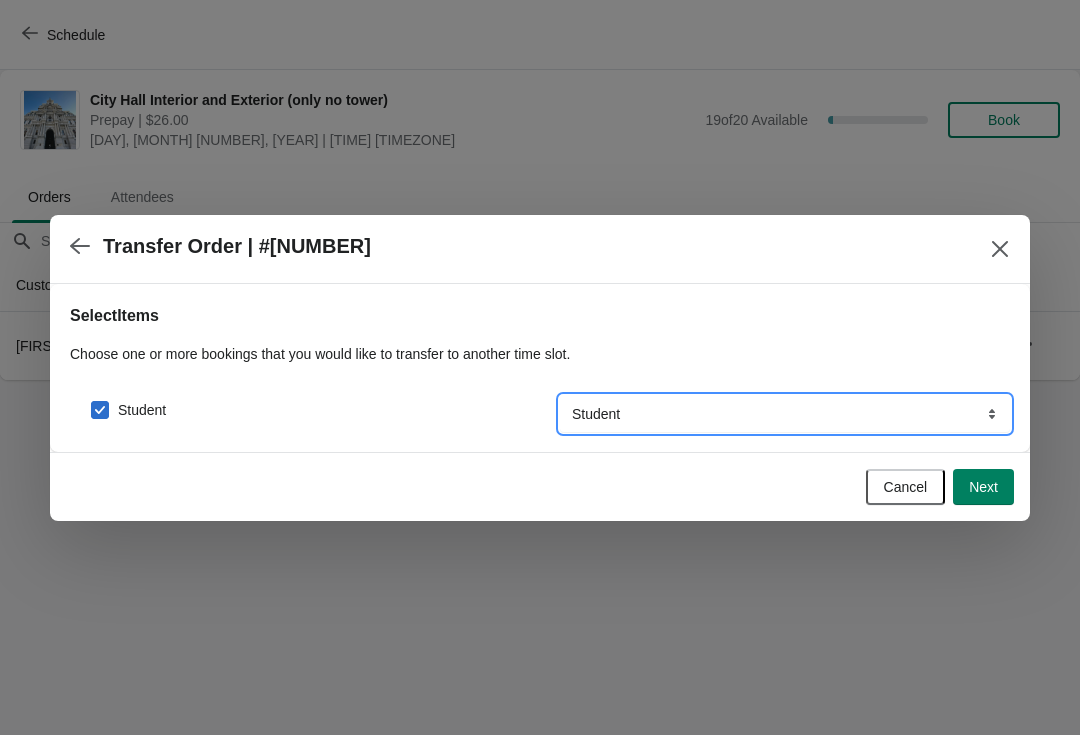 click on "Adult Senior (age 65+) Military Student Youth (age 5 -18) Child (age 5 and under)" at bounding box center [785, 414] 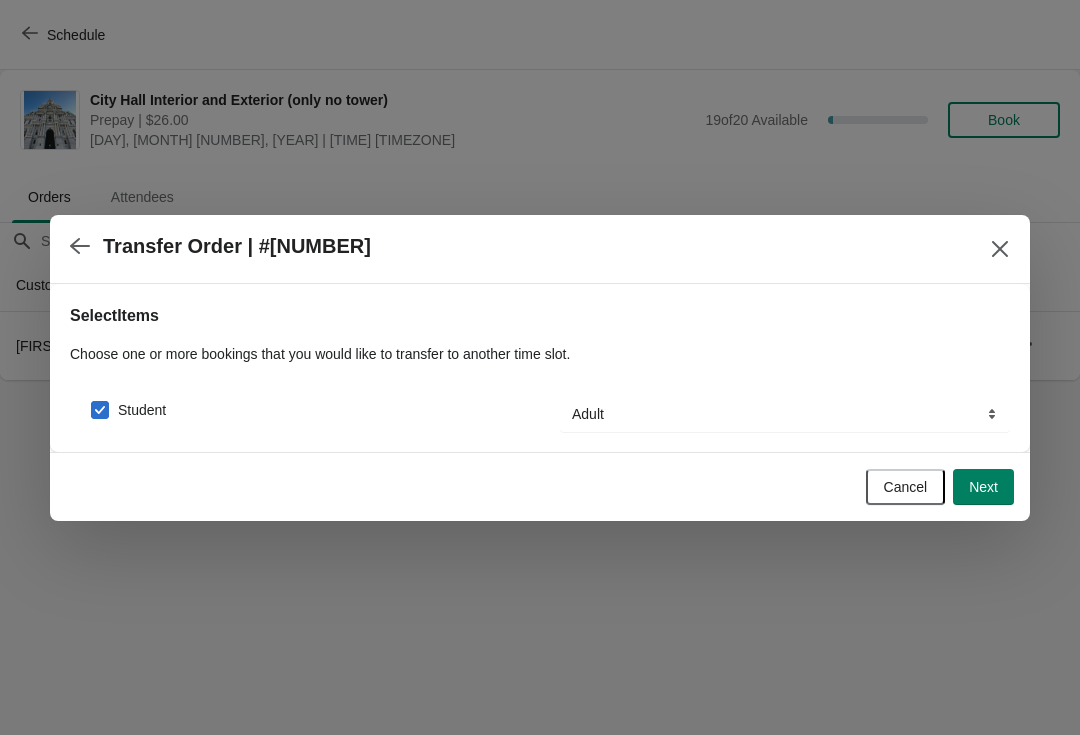 click on "Next" at bounding box center (983, 487) 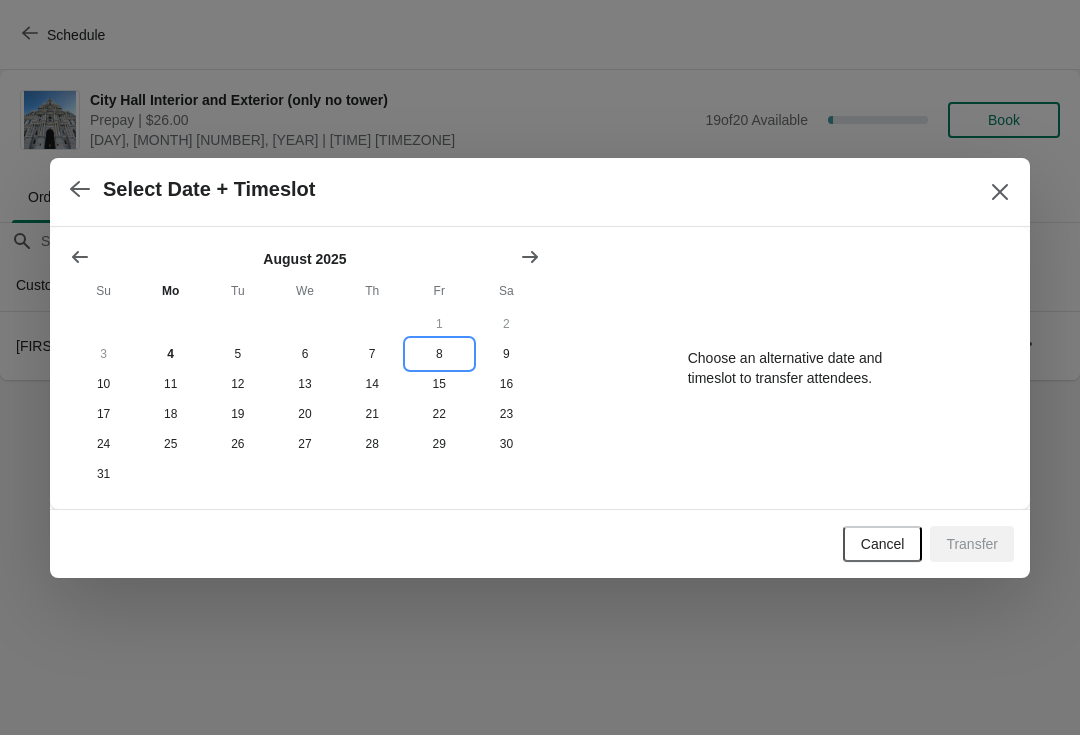 click on "8" at bounding box center [439, 354] 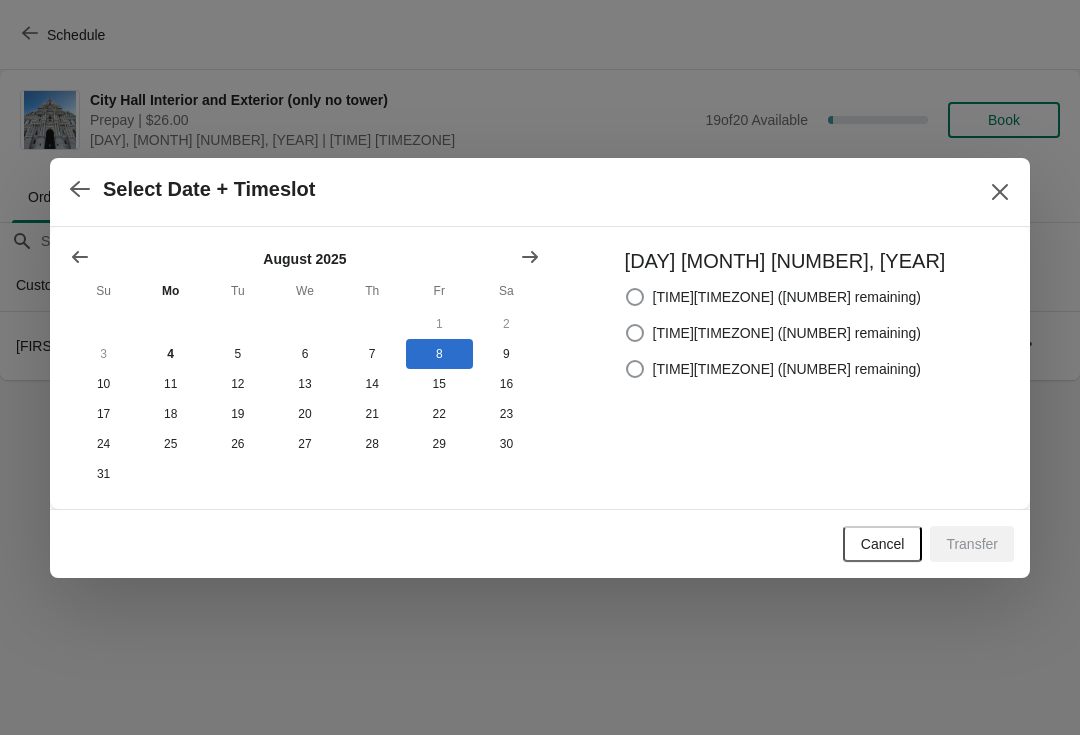 click on "12:00pm America/New_York (17 remaining)" at bounding box center [787, 333] 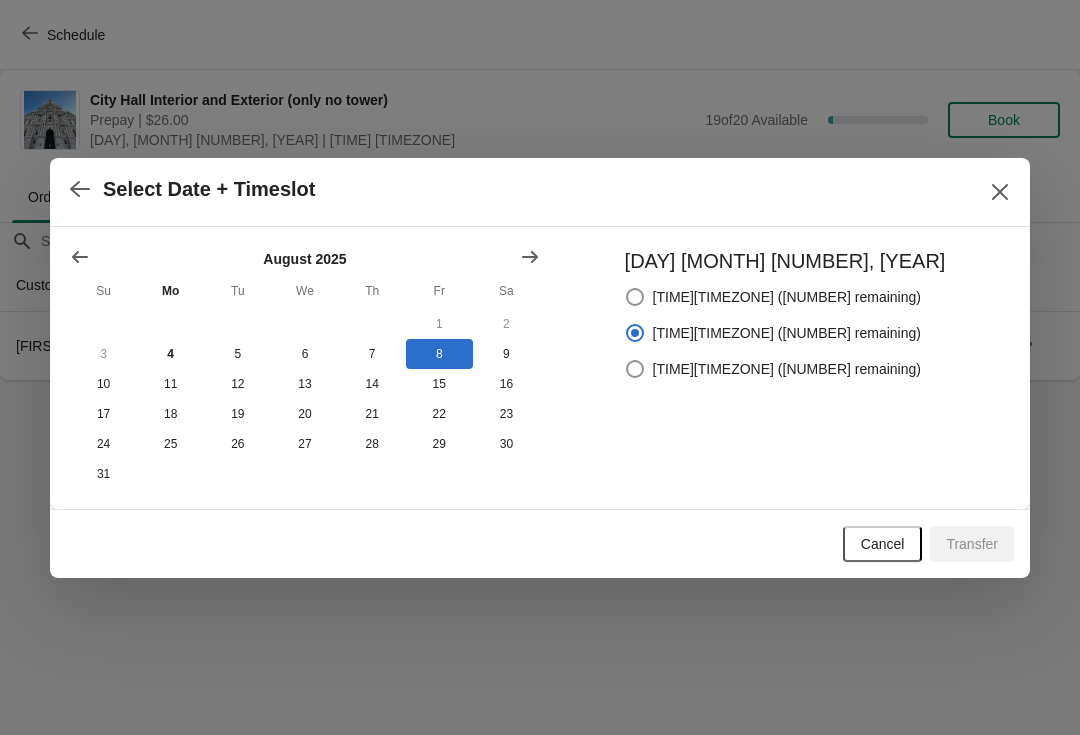 radio on "true" 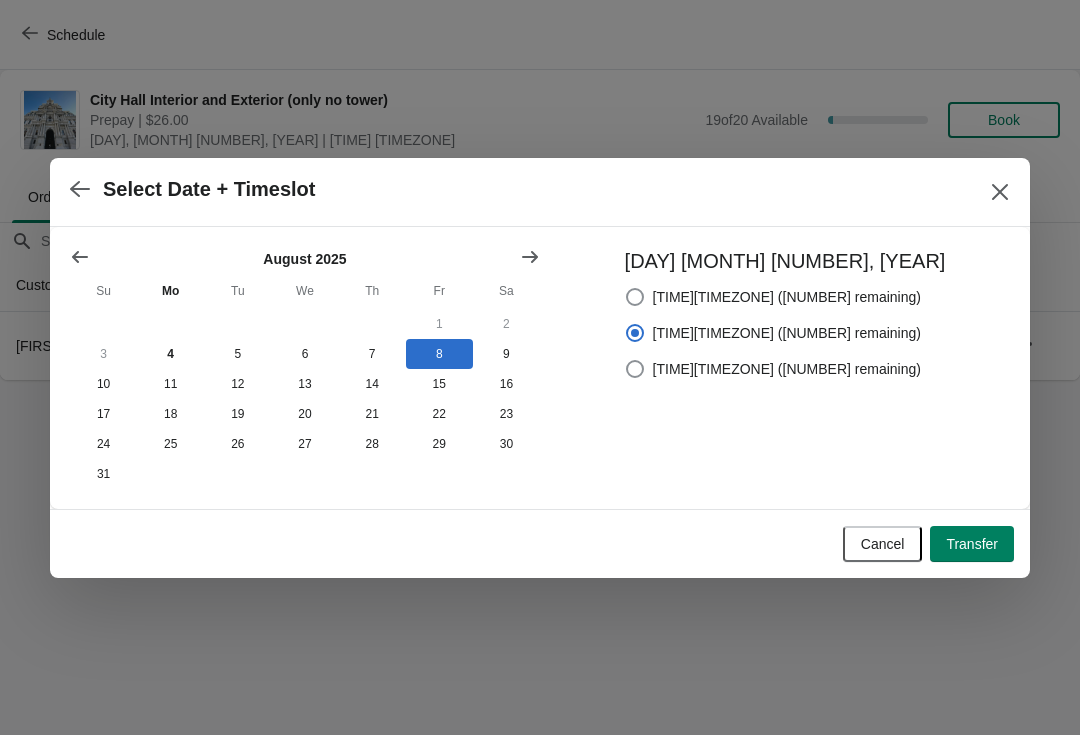 click on "Transfer" at bounding box center (972, 544) 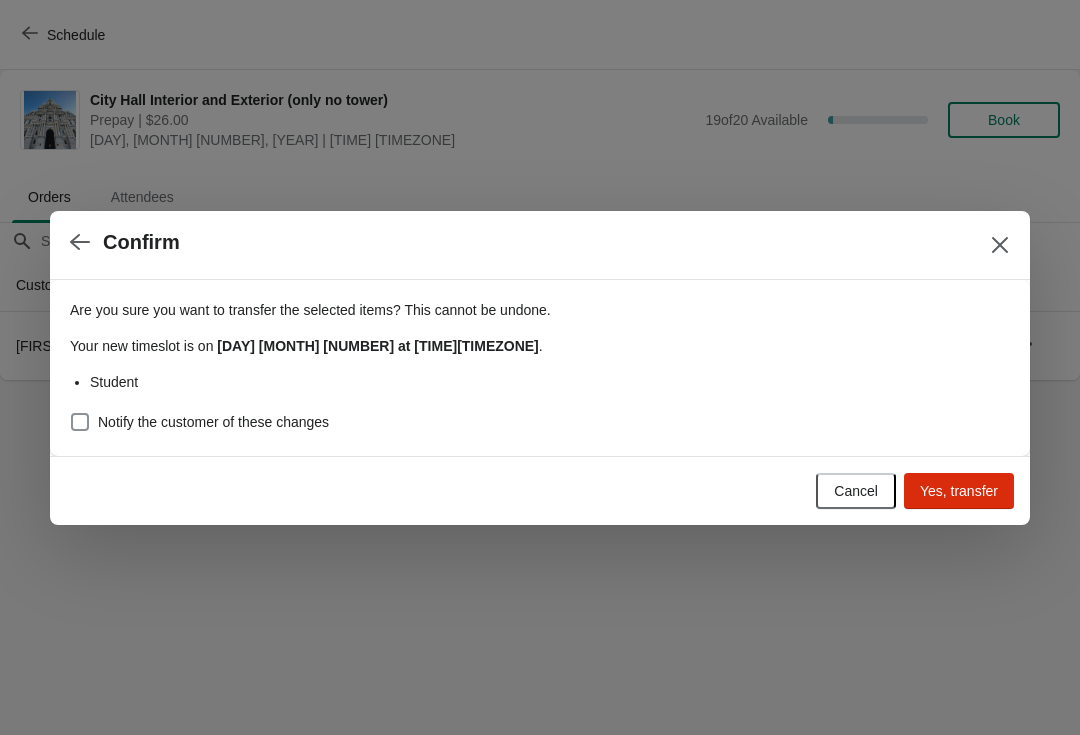 click on "Yes, transfer" at bounding box center [959, 491] 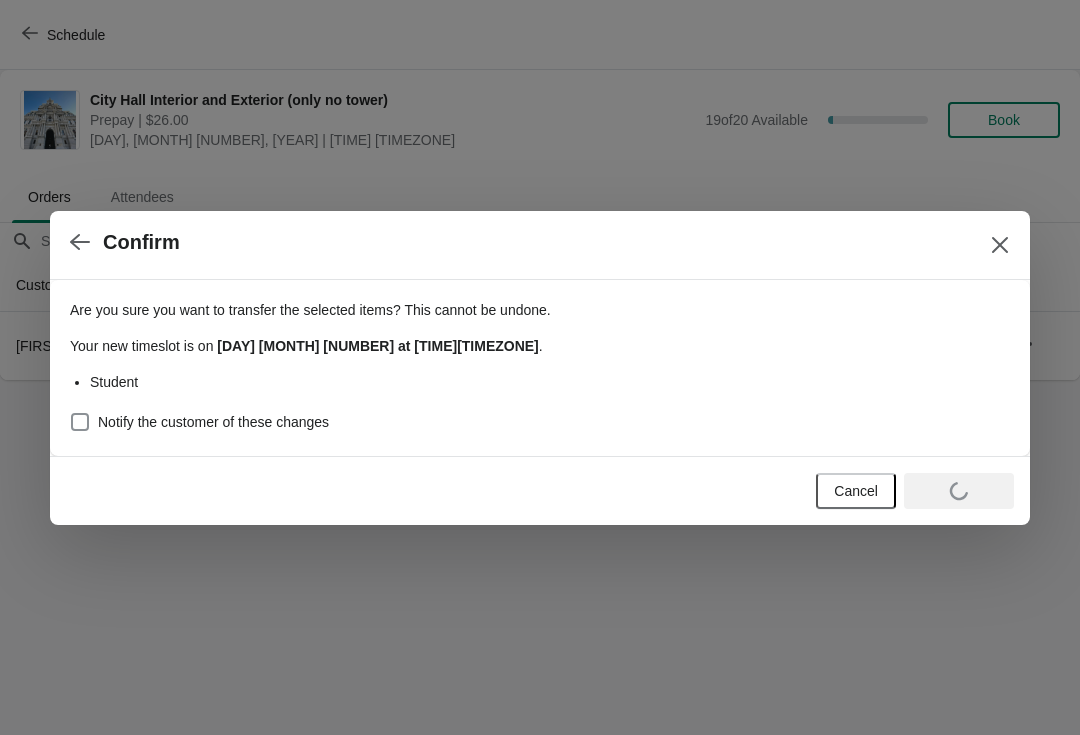 click on "Notify the customer of these changes" at bounding box center [213, 422] 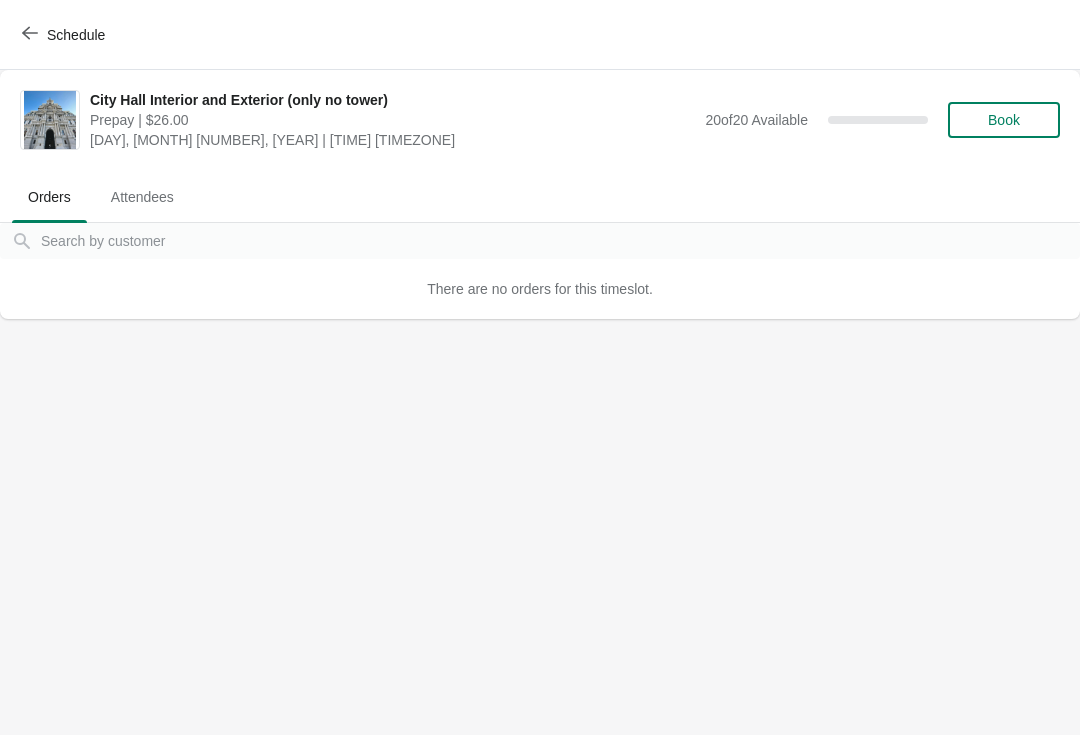 click on "Schedule" at bounding box center [65, 34] 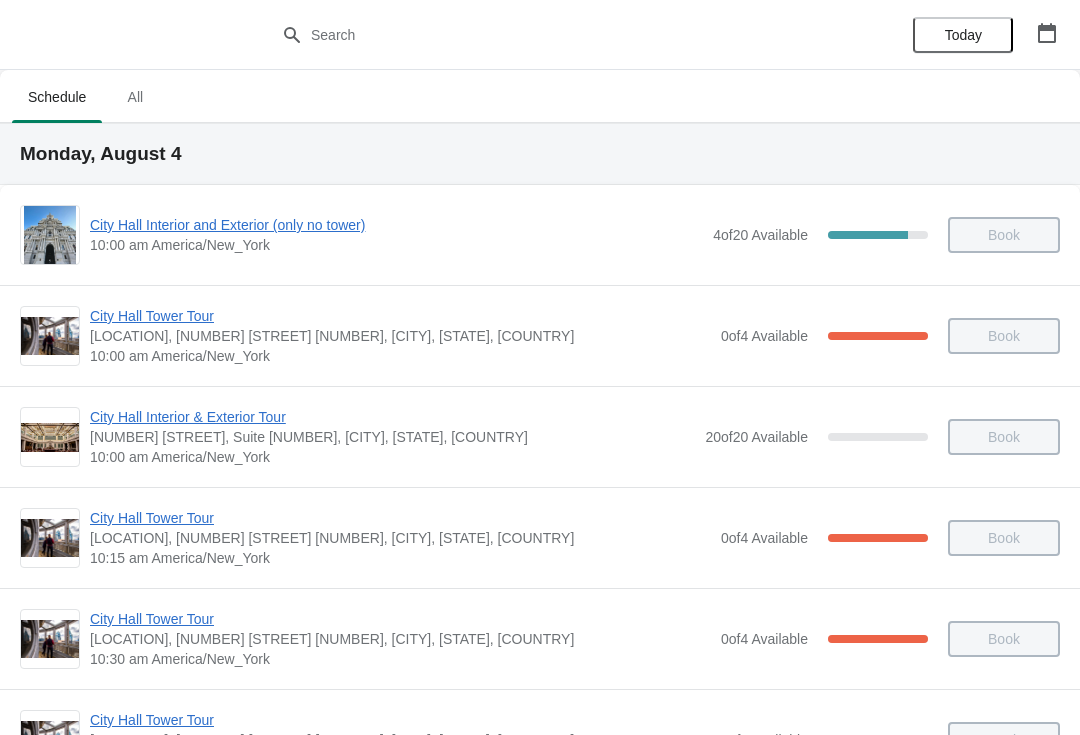 click at bounding box center [1047, 33] 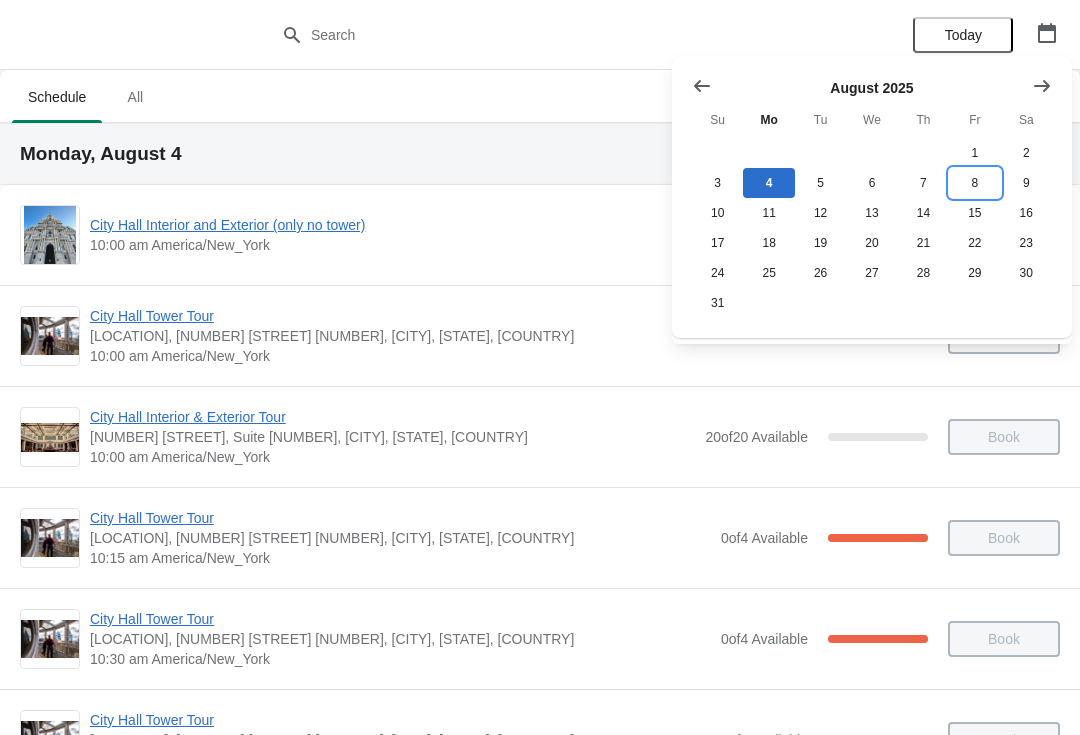 click on "8" at bounding box center [974, 183] 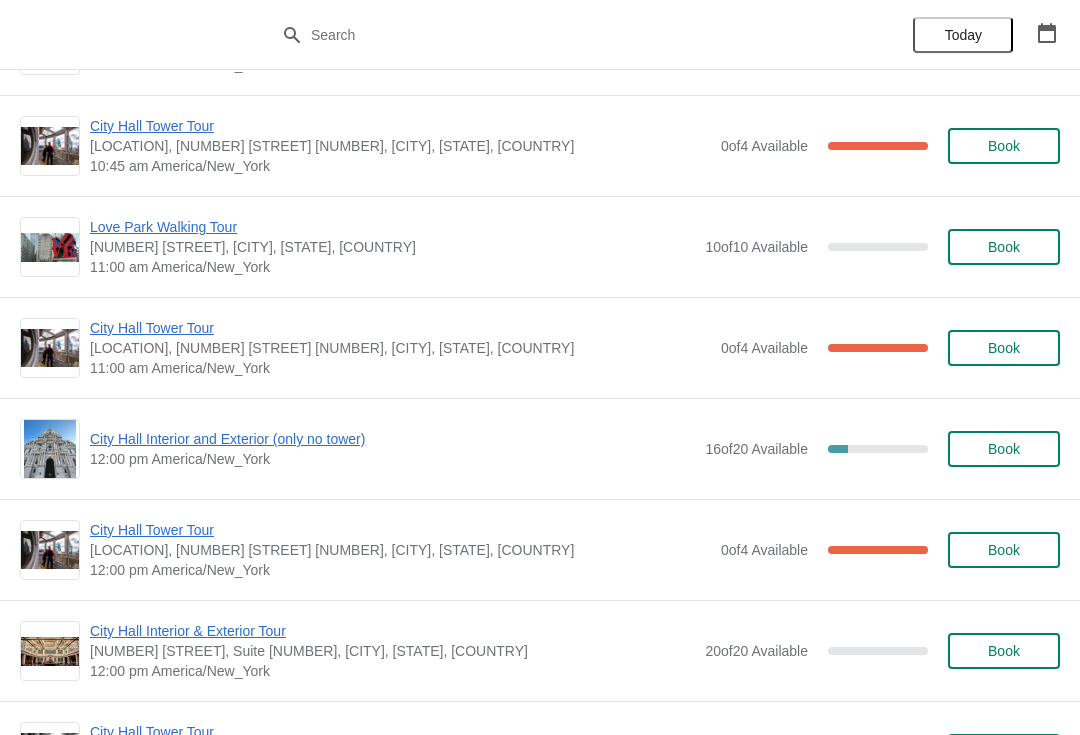 scroll, scrollTop: 603, scrollLeft: 0, axis: vertical 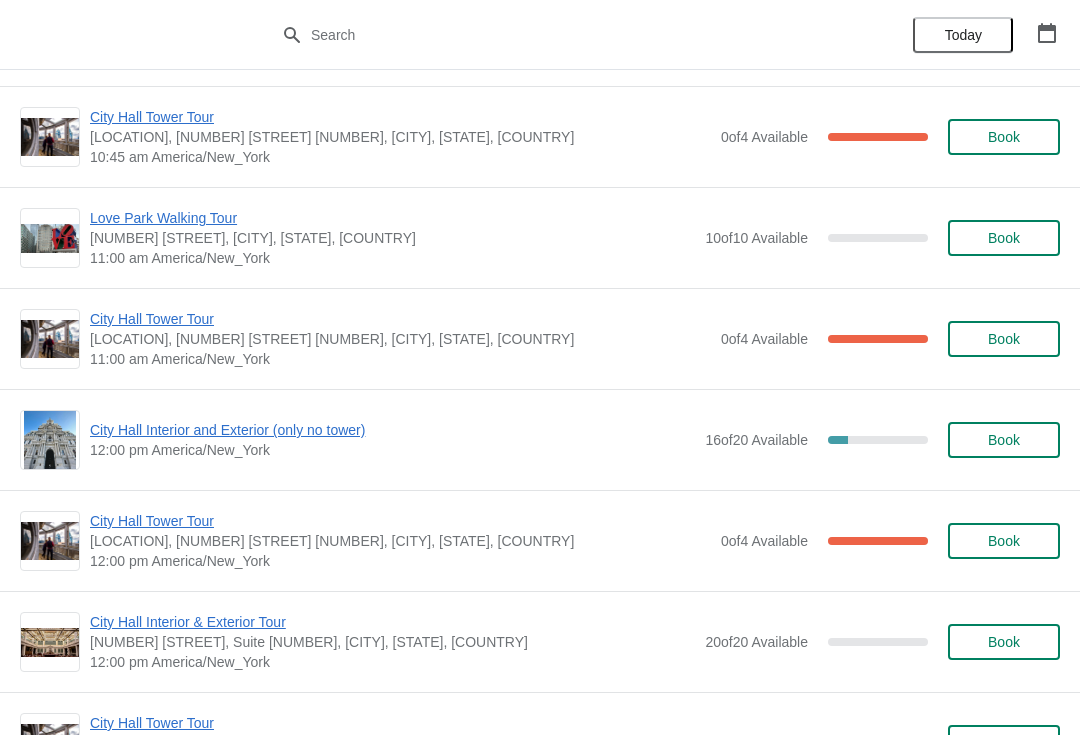 click on "City Hall Interior and Exterior (only no tower)" at bounding box center (392, 430) 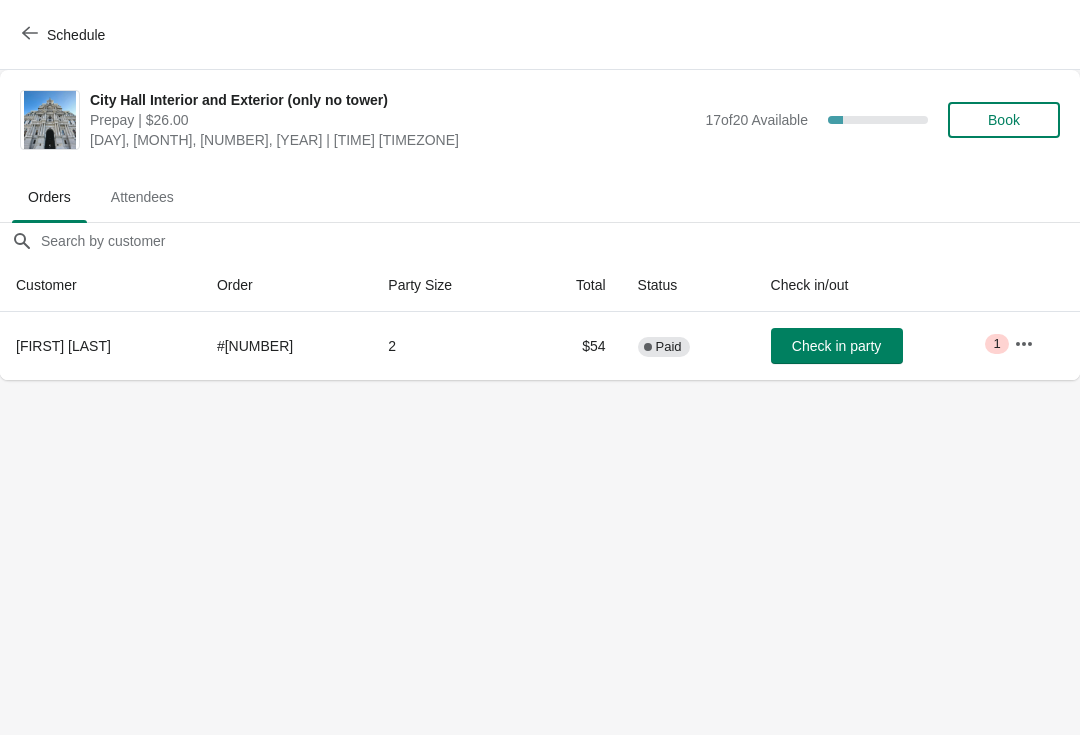 click on "Schedule" at bounding box center [65, 35] 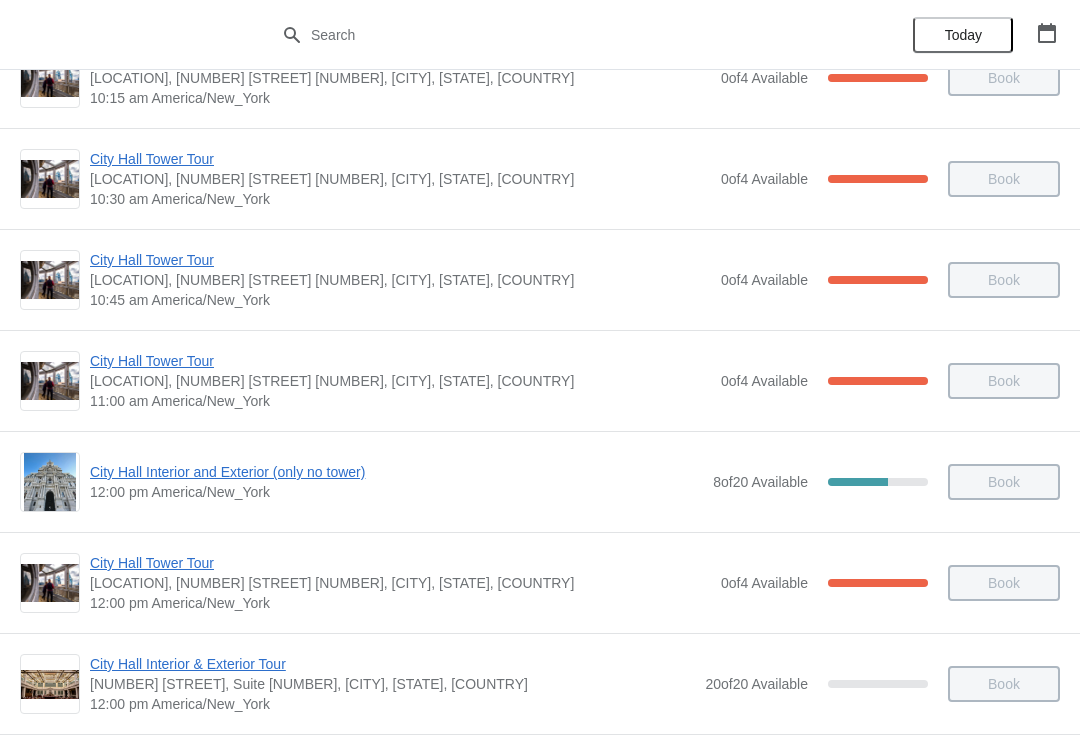 scroll, scrollTop: 470, scrollLeft: 0, axis: vertical 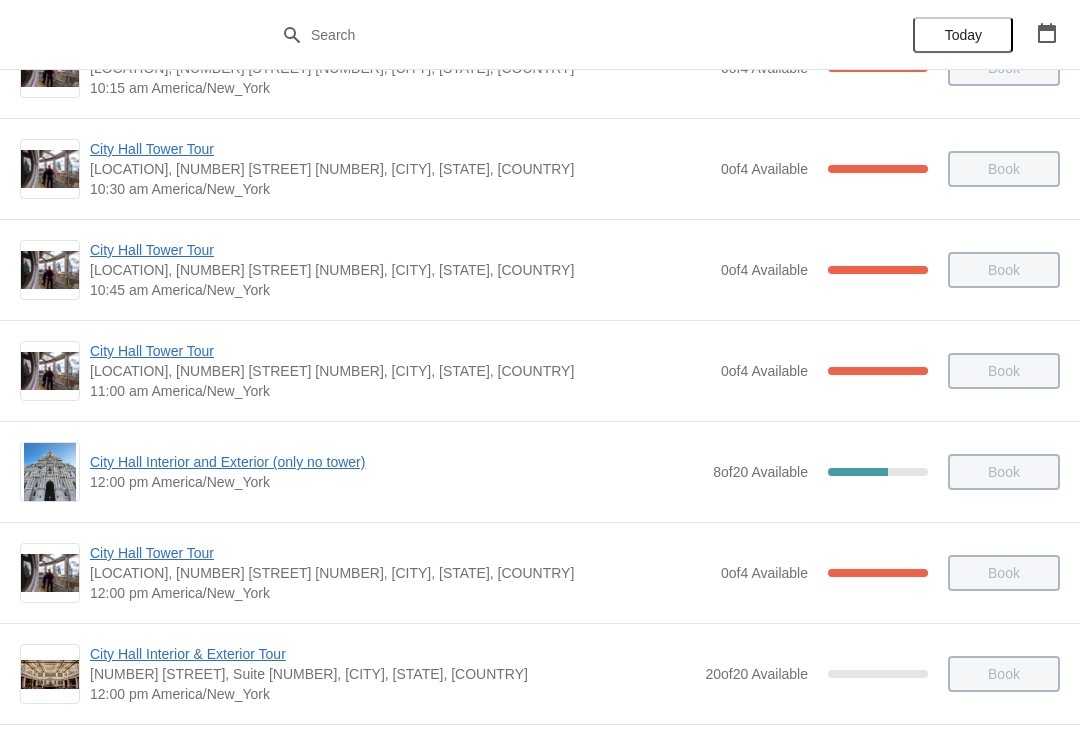 click on "City Hall Interior and Exterior (only no tower)" at bounding box center (396, 462) 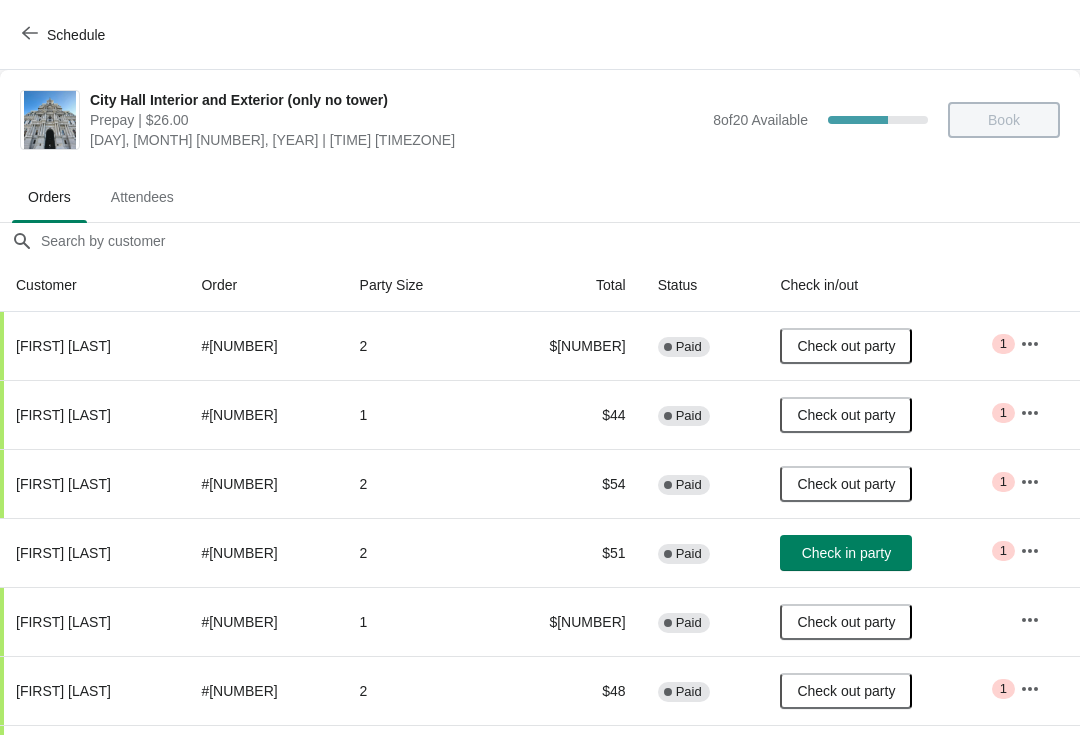 scroll, scrollTop: 0, scrollLeft: 0, axis: both 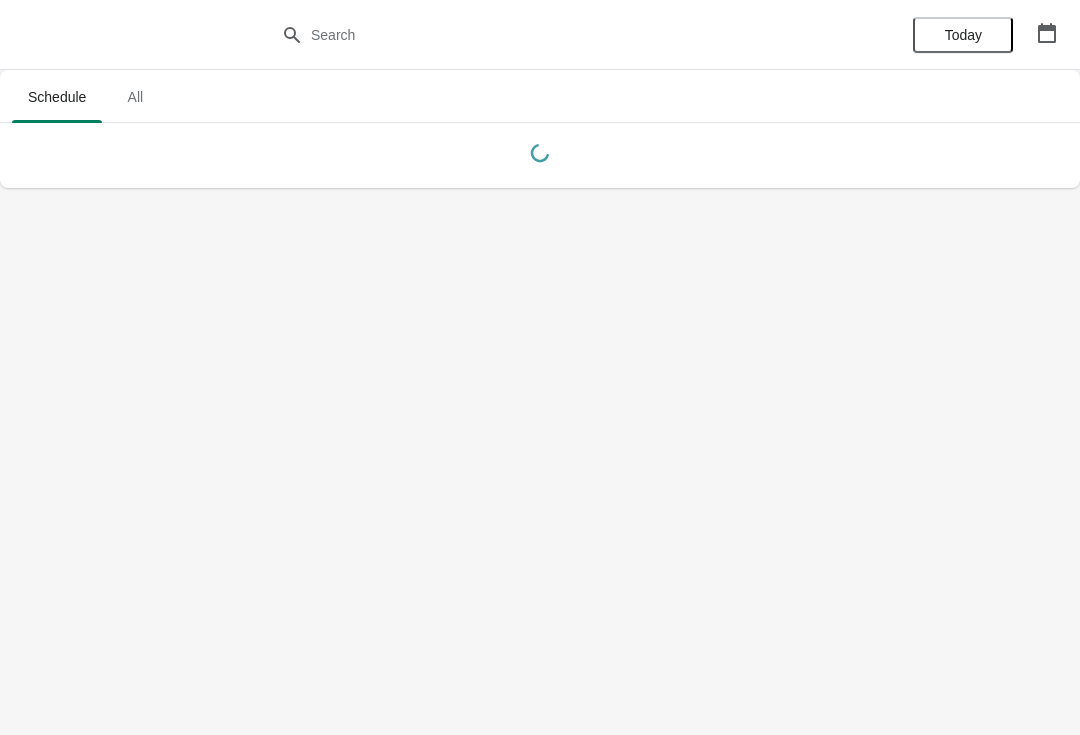 click at bounding box center (1047, 33) 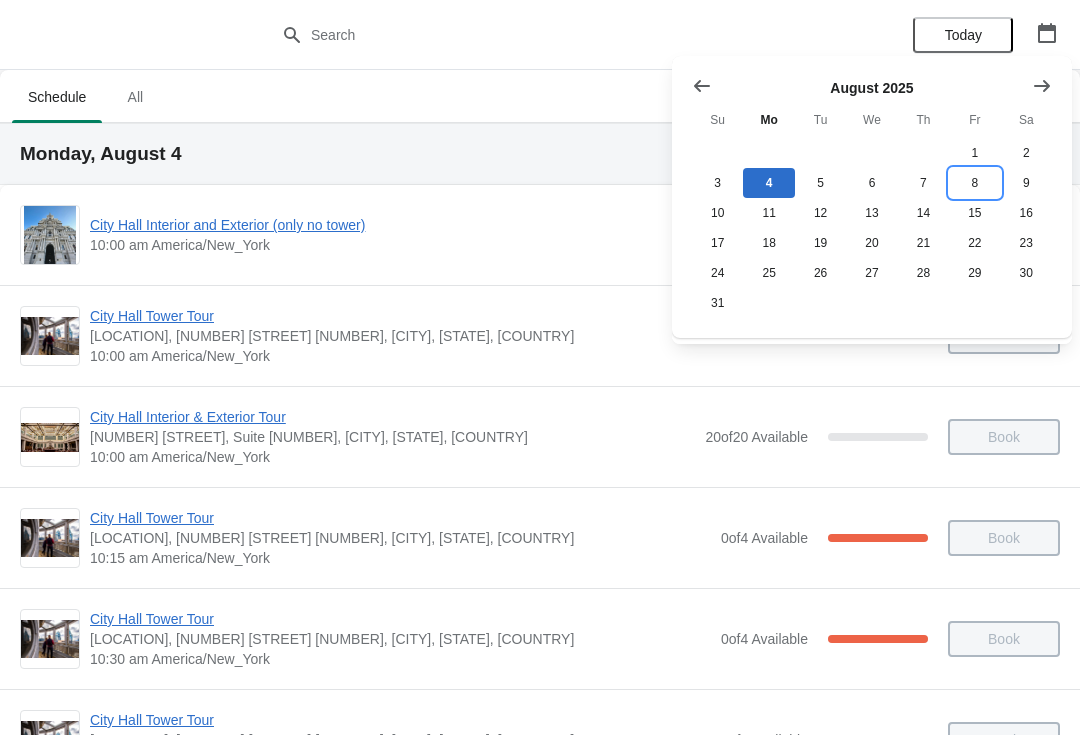 click on "8" at bounding box center [974, 183] 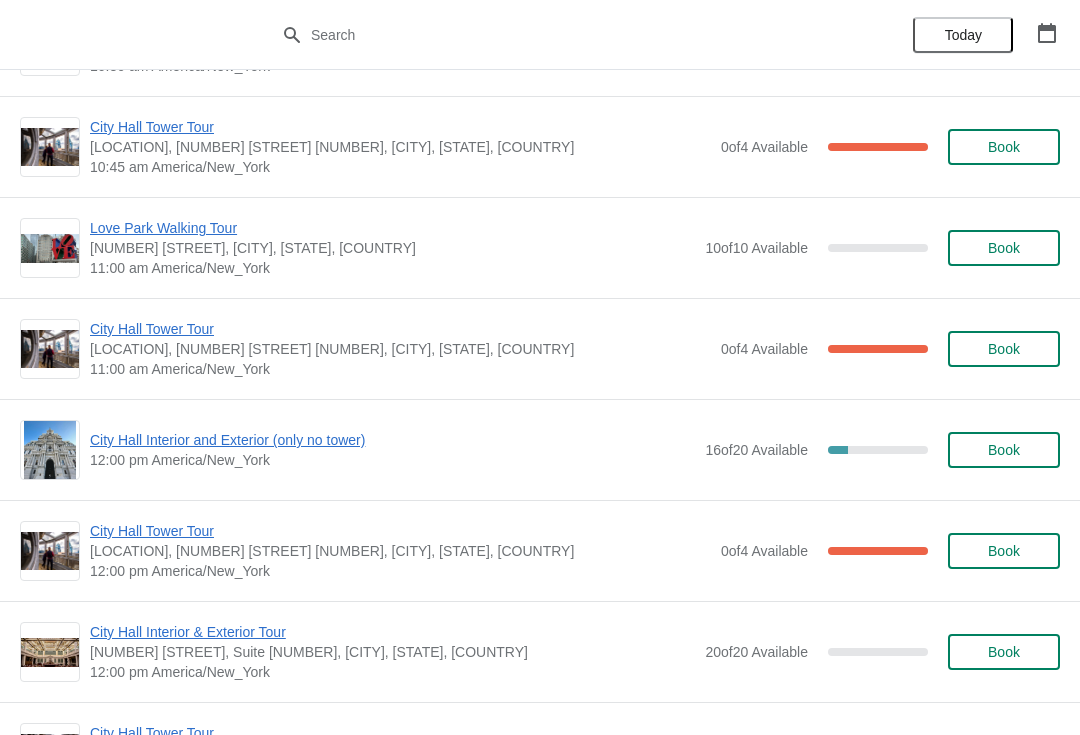 scroll, scrollTop: 623, scrollLeft: 0, axis: vertical 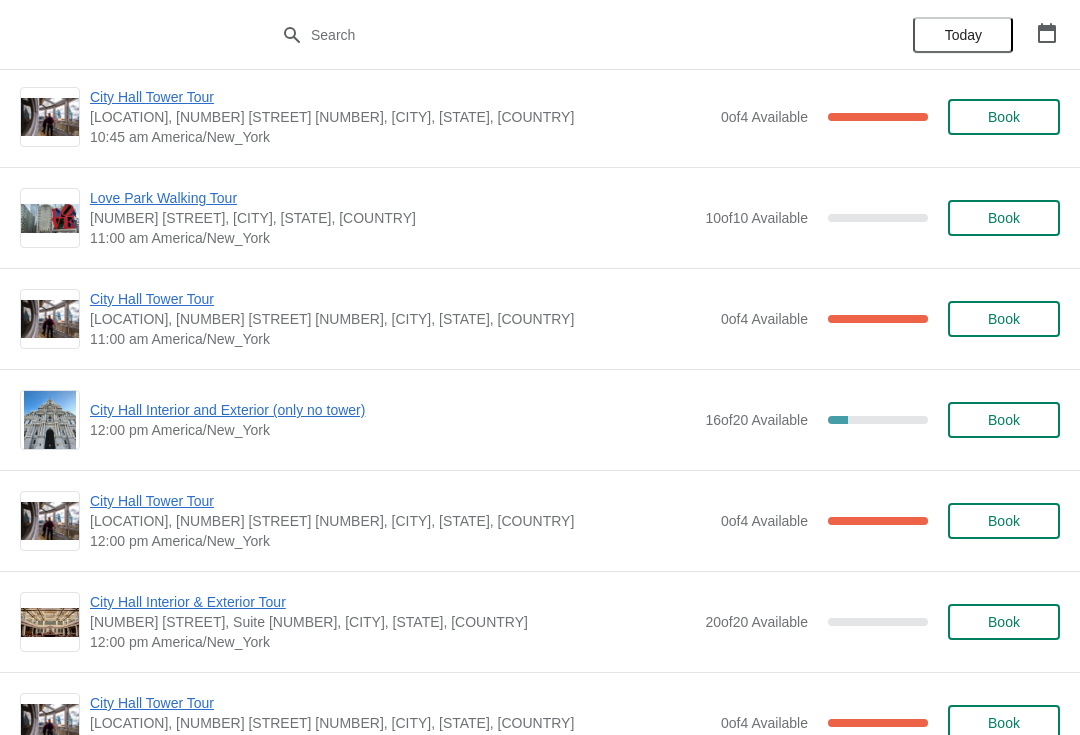 click on "City Hall Interior and Exterior (only no tower)" at bounding box center [392, 410] 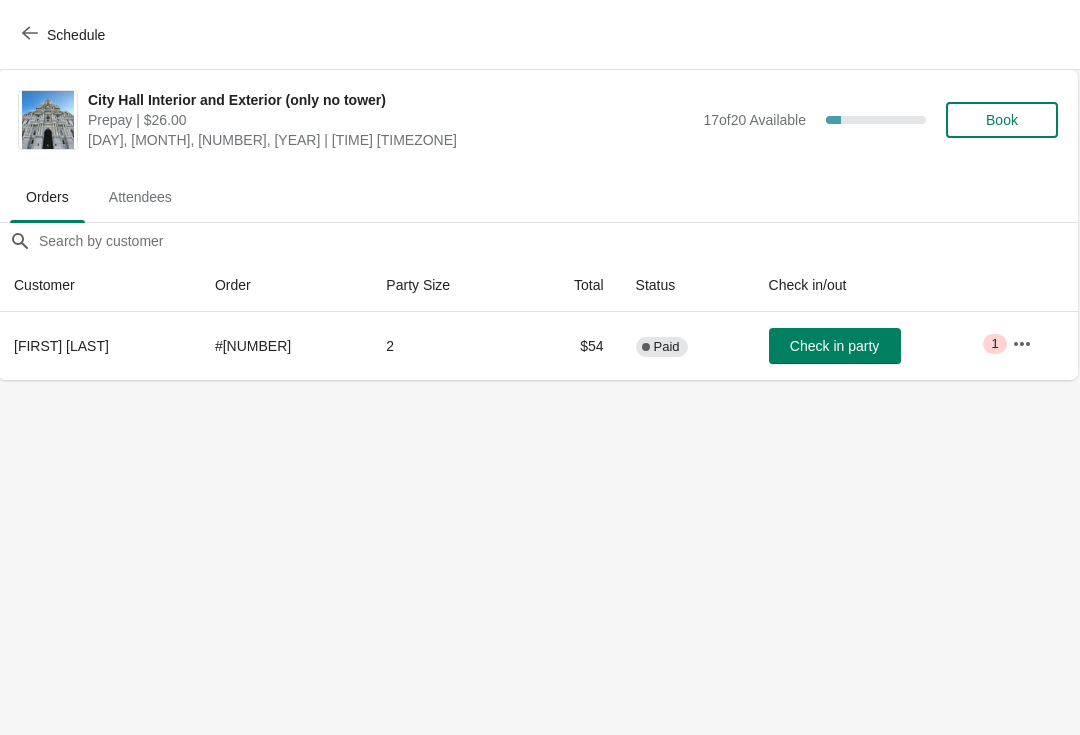 scroll, scrollTop: 0, scrollLeft: 1, axis: horizontal 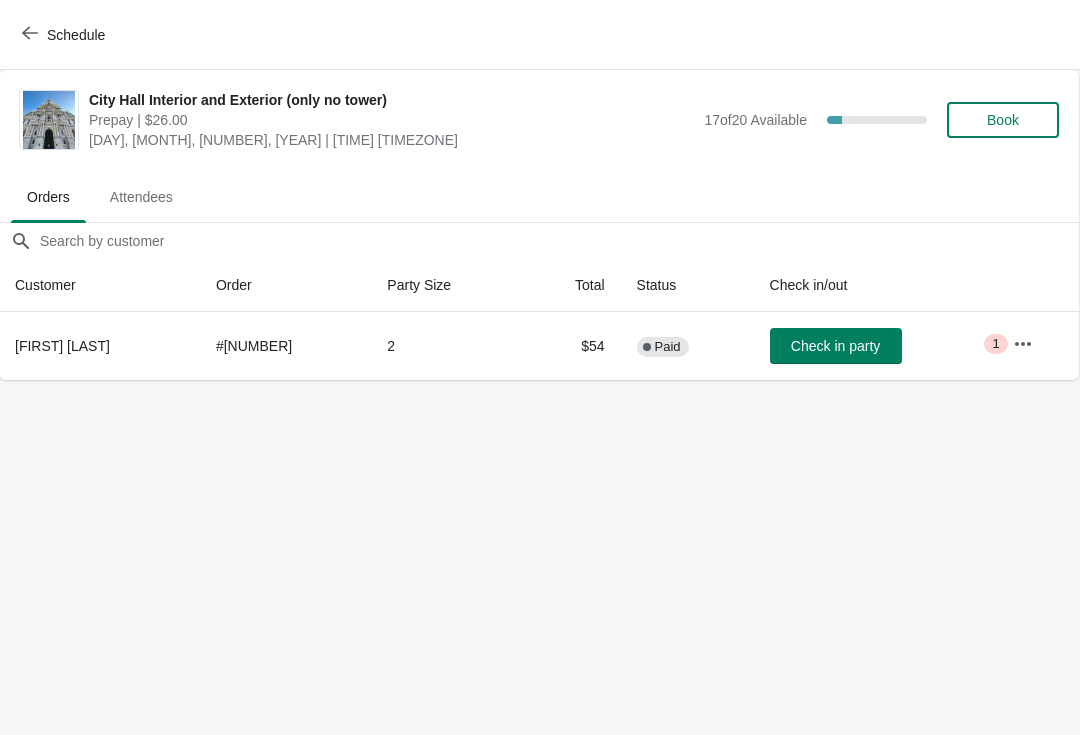 click on "Schedule" at bounding box center (65, 35) 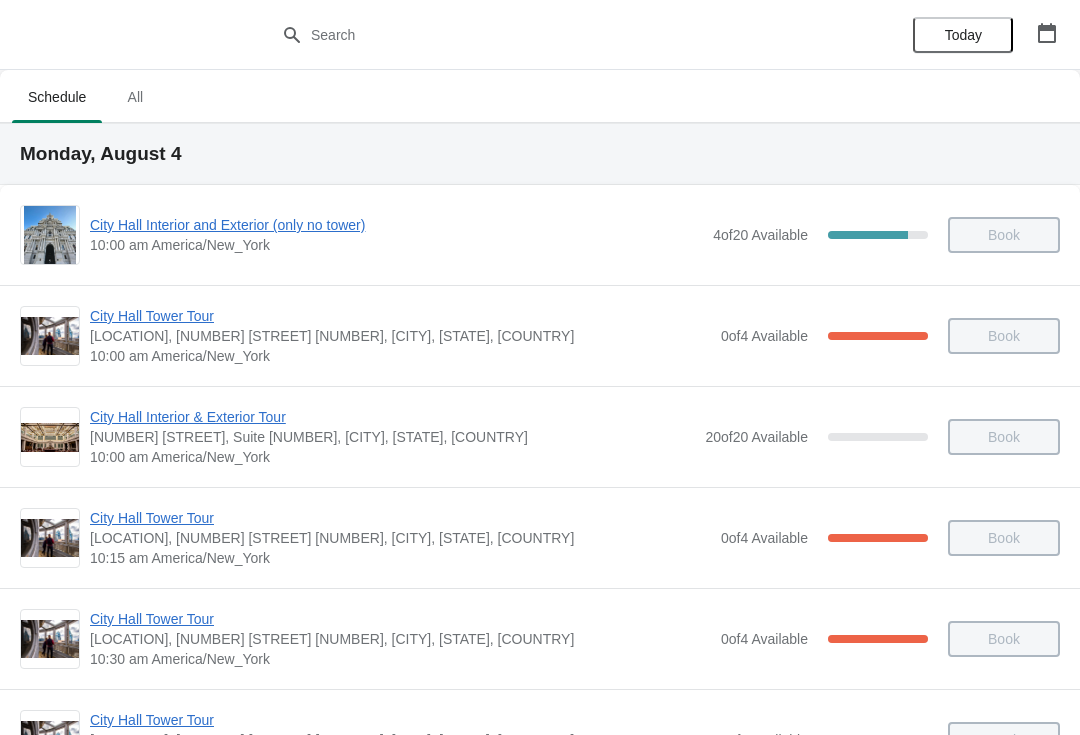 click at bounding box center [1047, 33] 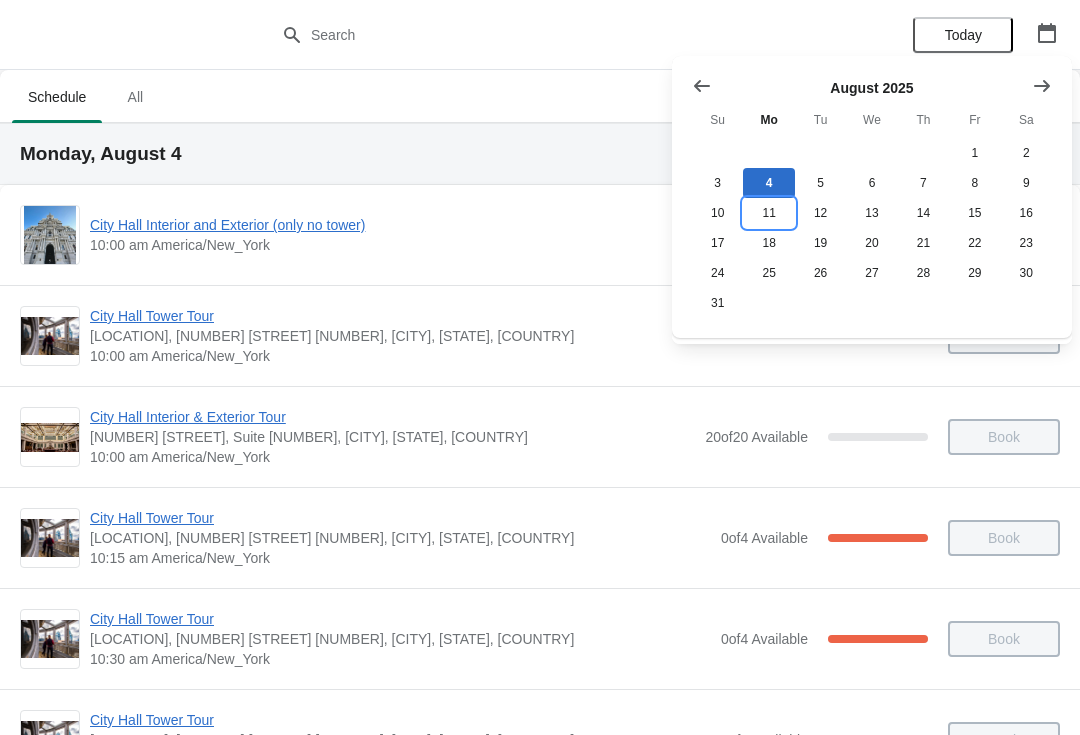 click on "11" at bounding box center [768, 213] 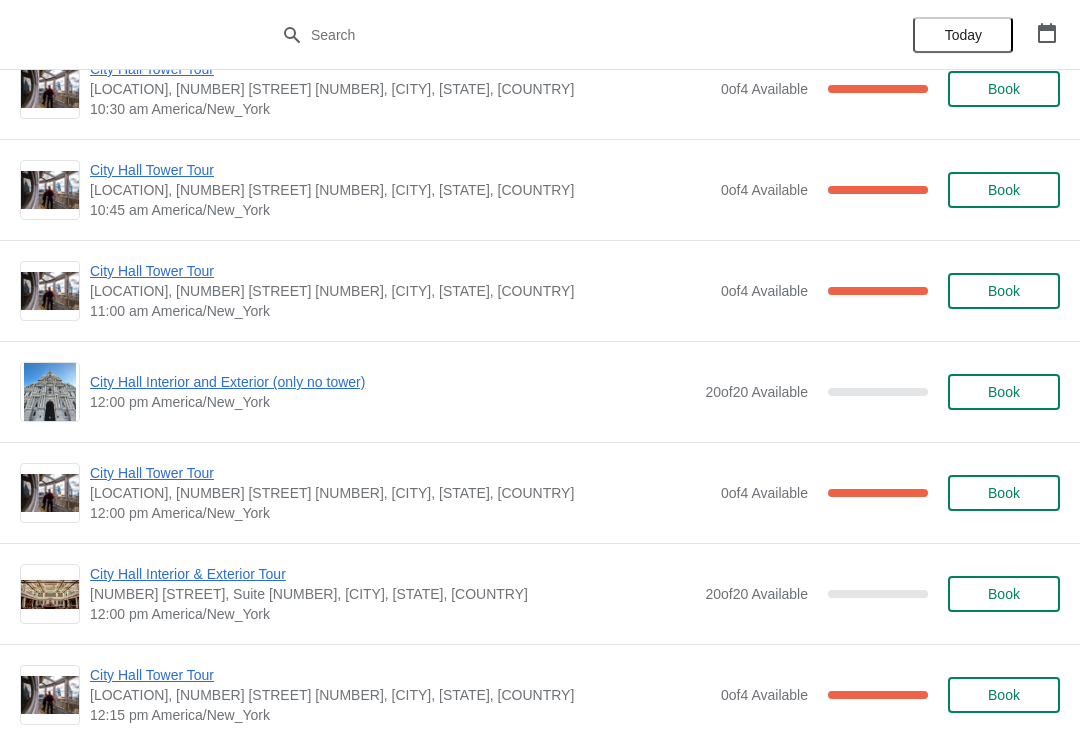 scroll, scrollTop: 561, scrollLeft: 0, axis: vertical 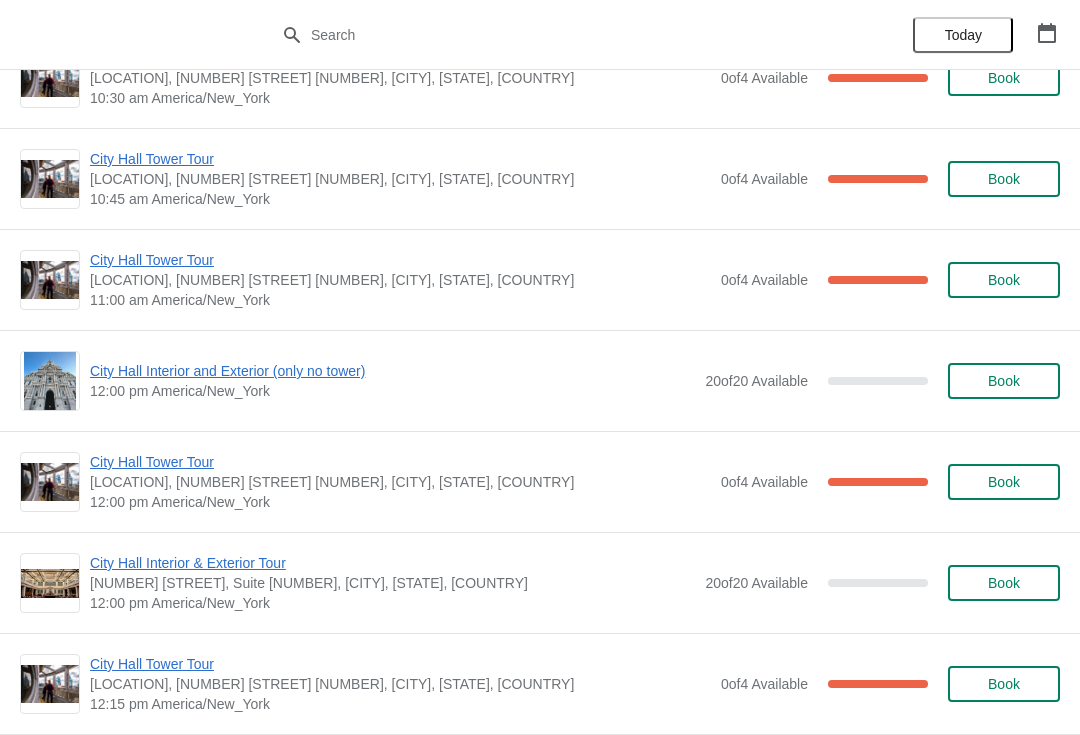click on "City Hall Interior and Exterior (only no tower)" at bounding box center (392, 371) 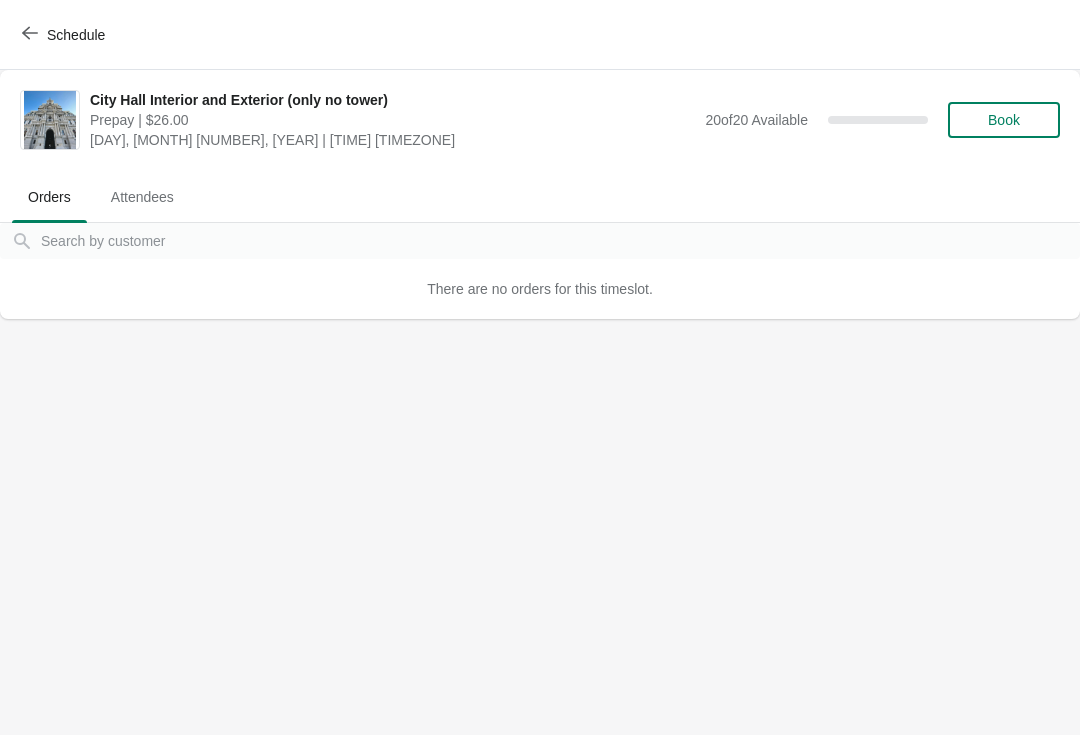 scroll, scrollTop: 0, scrollLeft: 0, axis: both 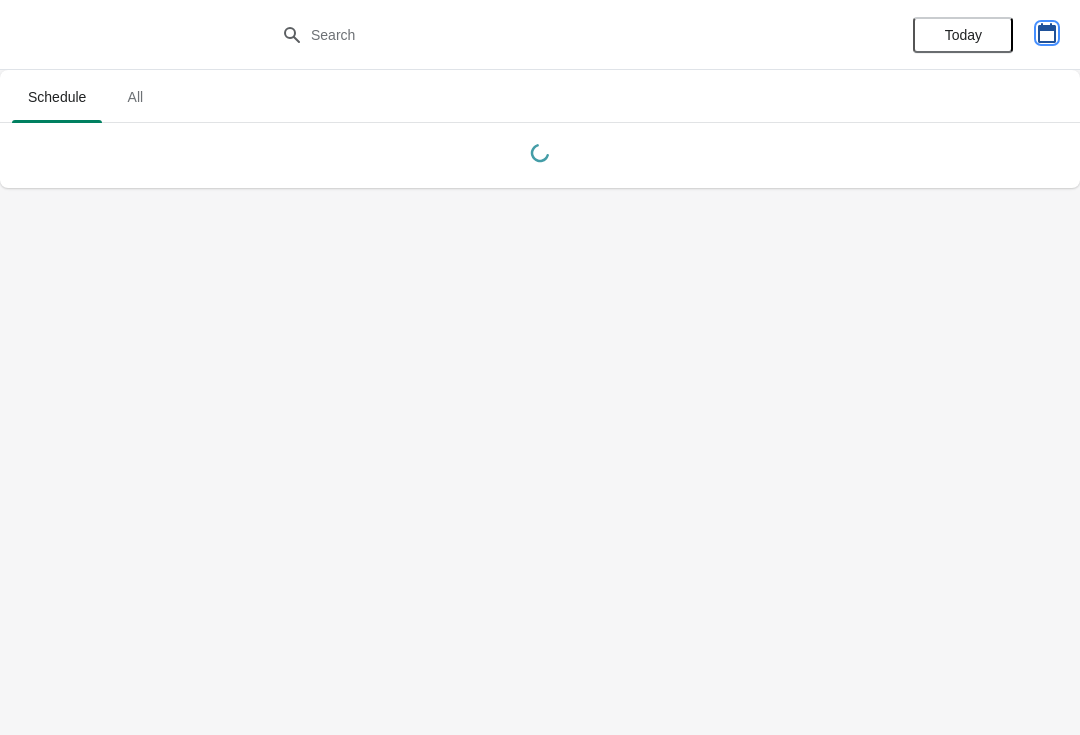 click 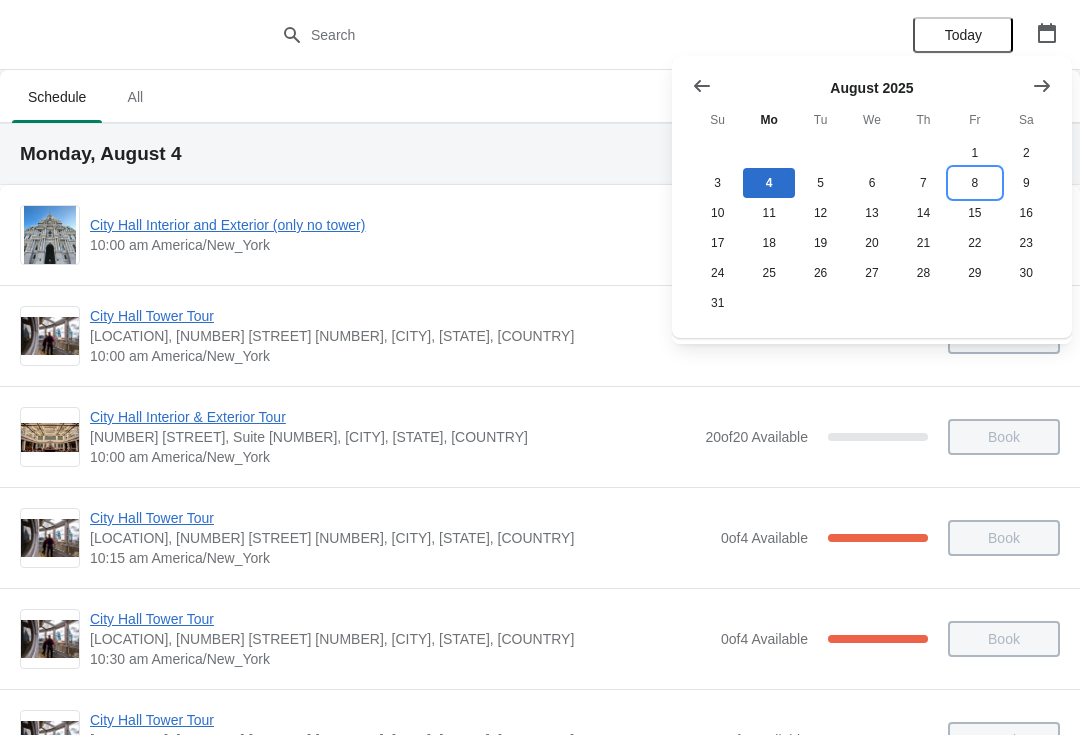 click on "8" at bounding box center (974, 183) 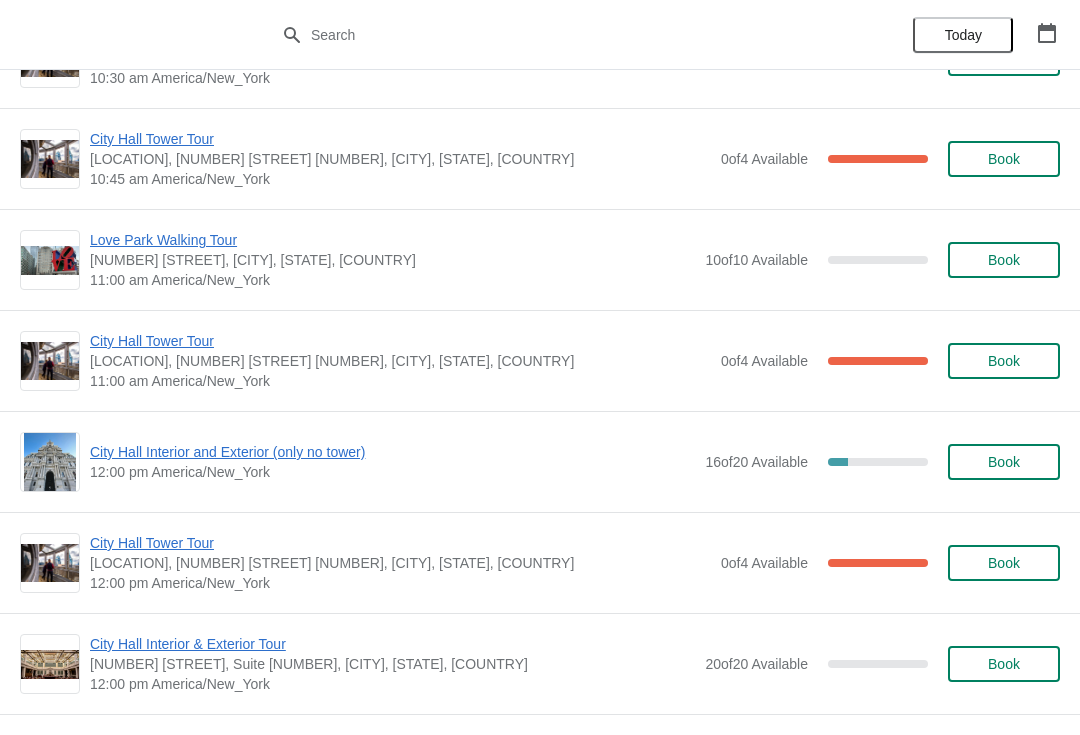 scroll, scrollTop: 584, scrollLeft: 0, axis: vertical 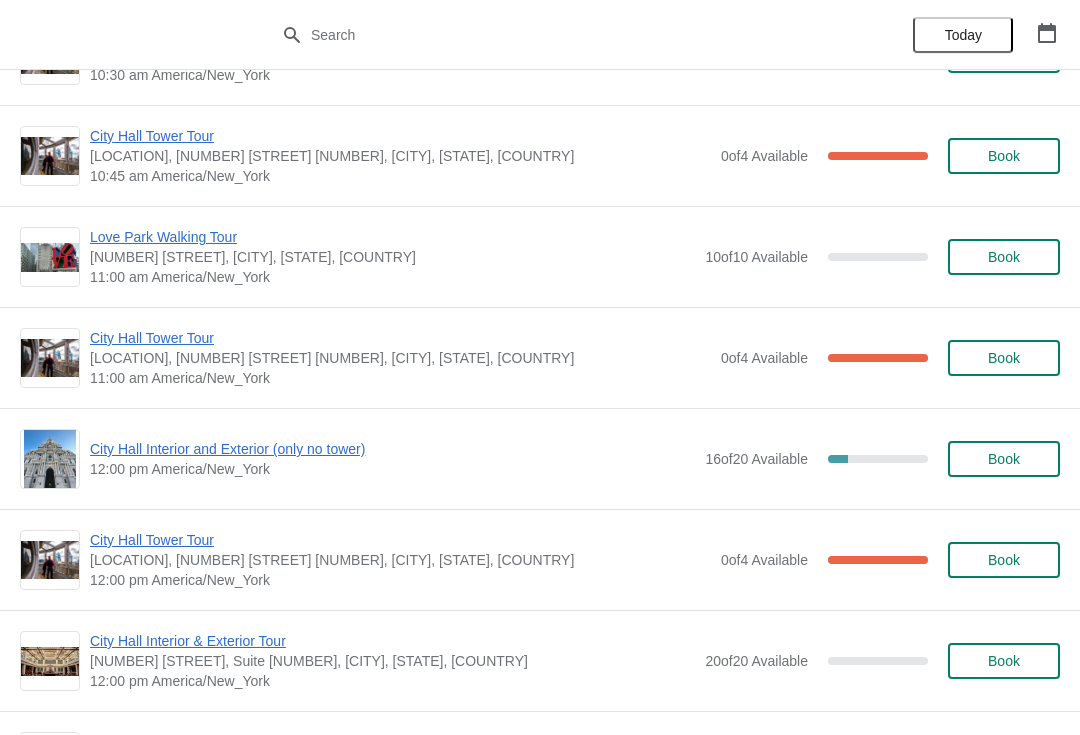 click on "City Hall Interior and Exterior (only no tower)" at bounding box center [392, 449] 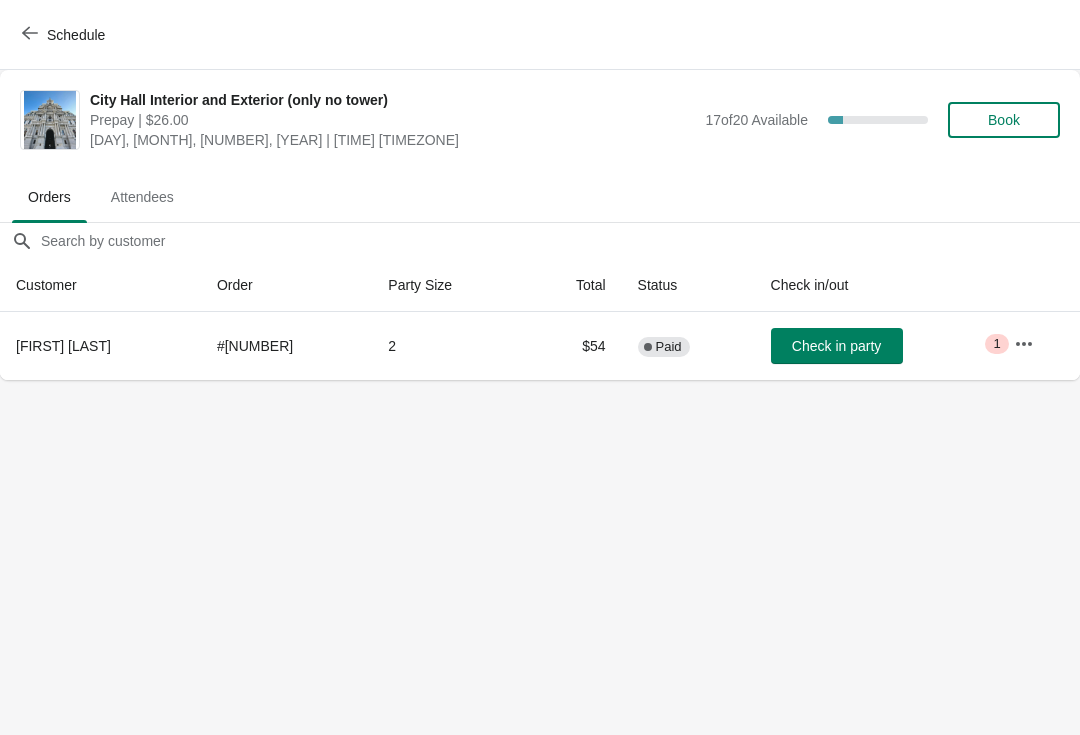 scroll, scrollTop: 0, scrollLeft: 0, axis: both 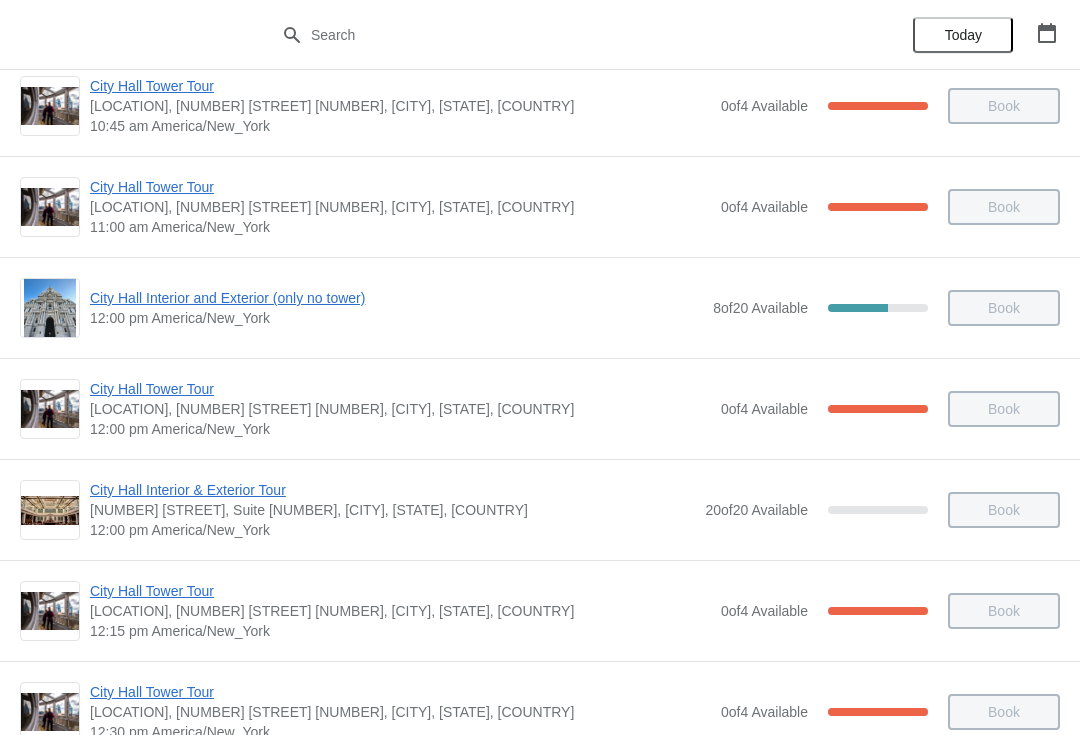click 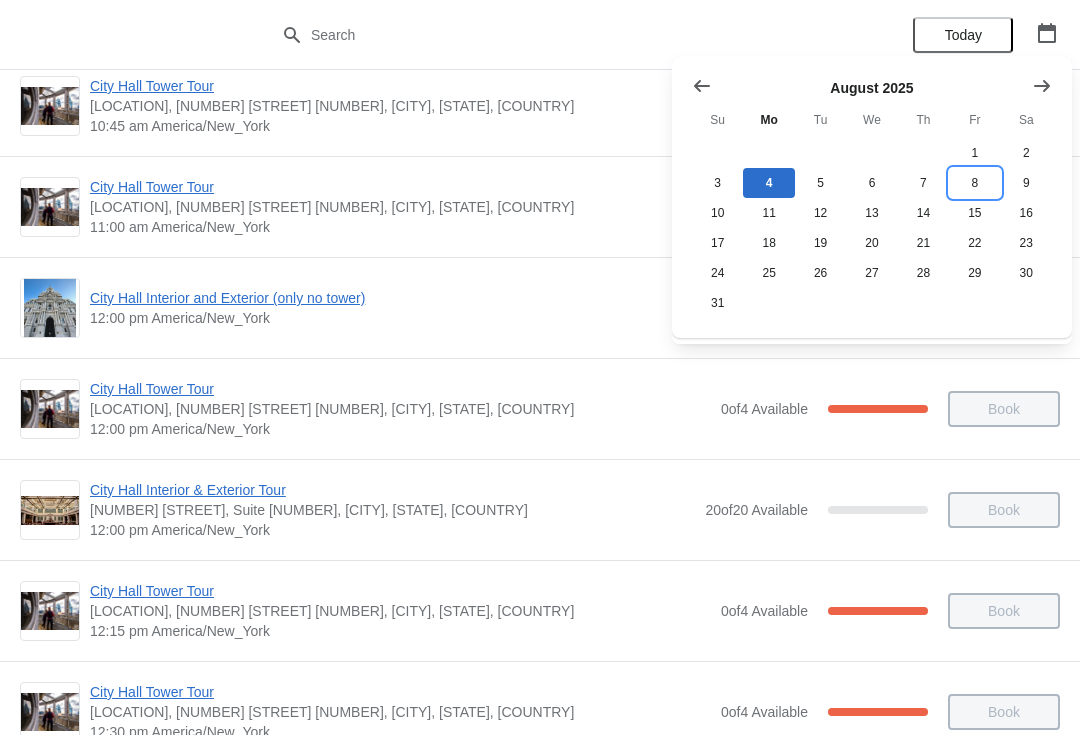 click on "8" at bounding box center (974, 183) 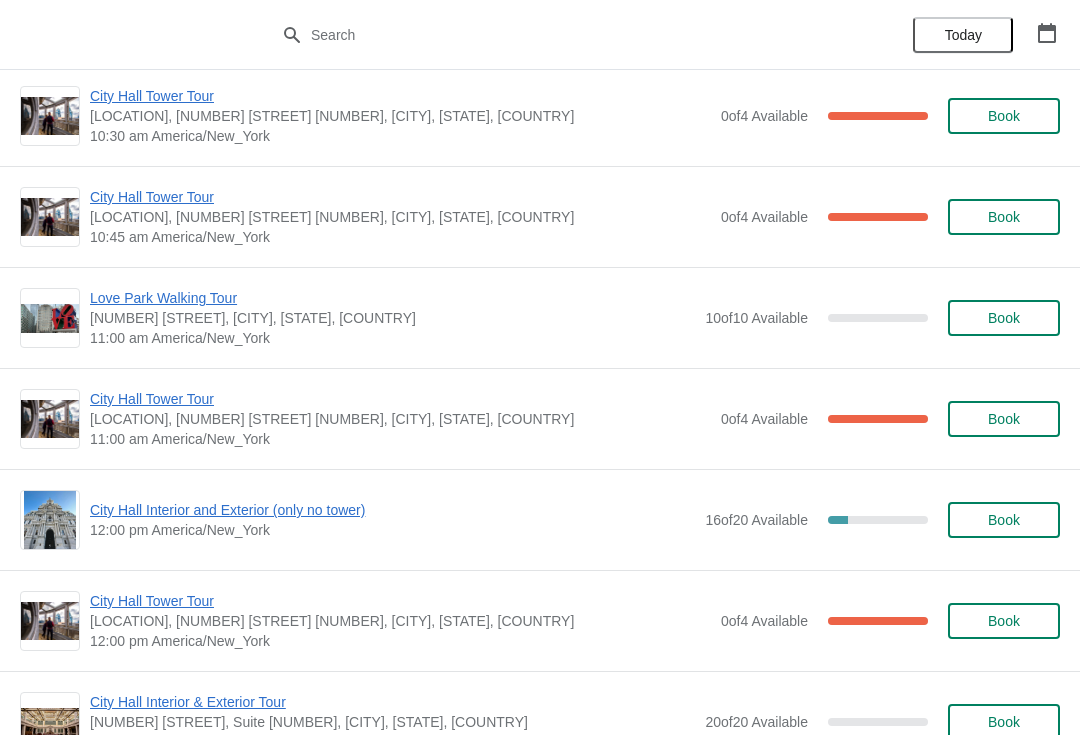 scroll, scrollTop: 524, scrollLeft: 0, axis: vertical 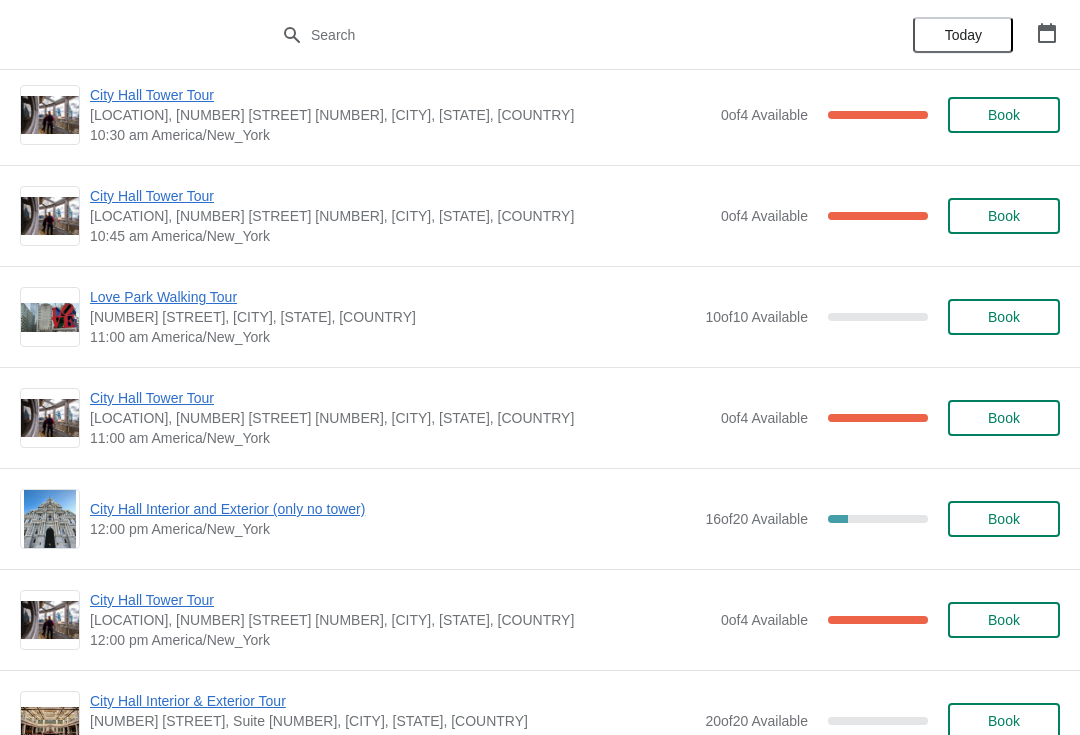 click on "Book" at bounding box center [1004, 519] 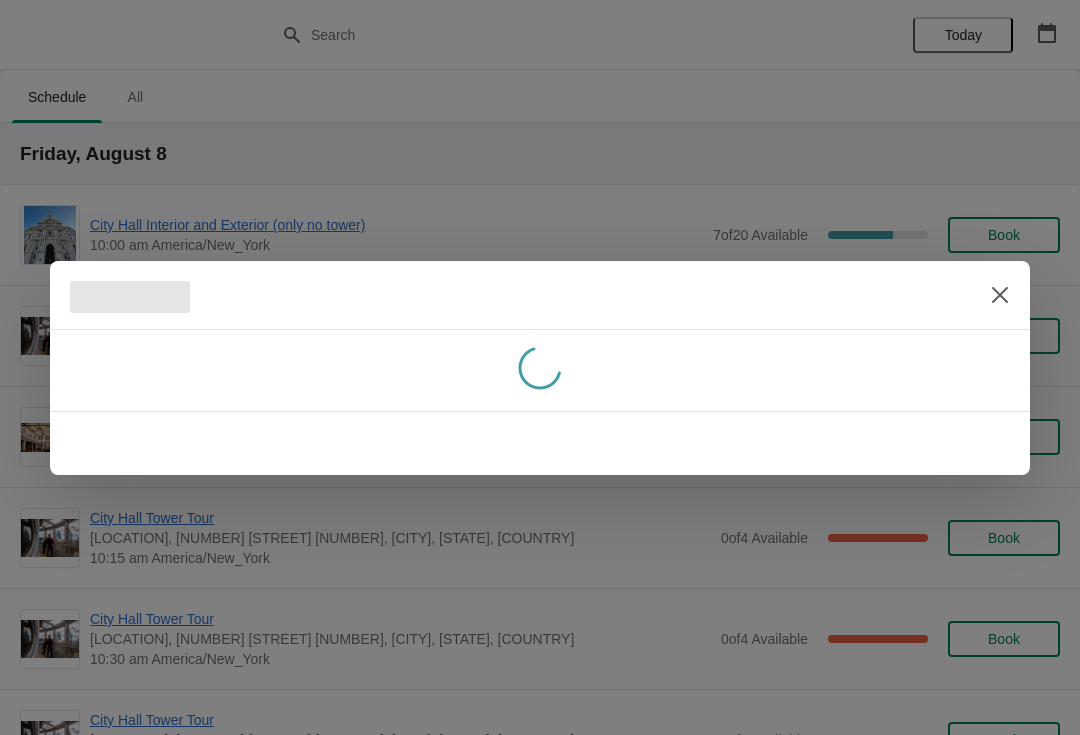 scroll, scrollTop: 0, scrollLeft: 0, axis: both 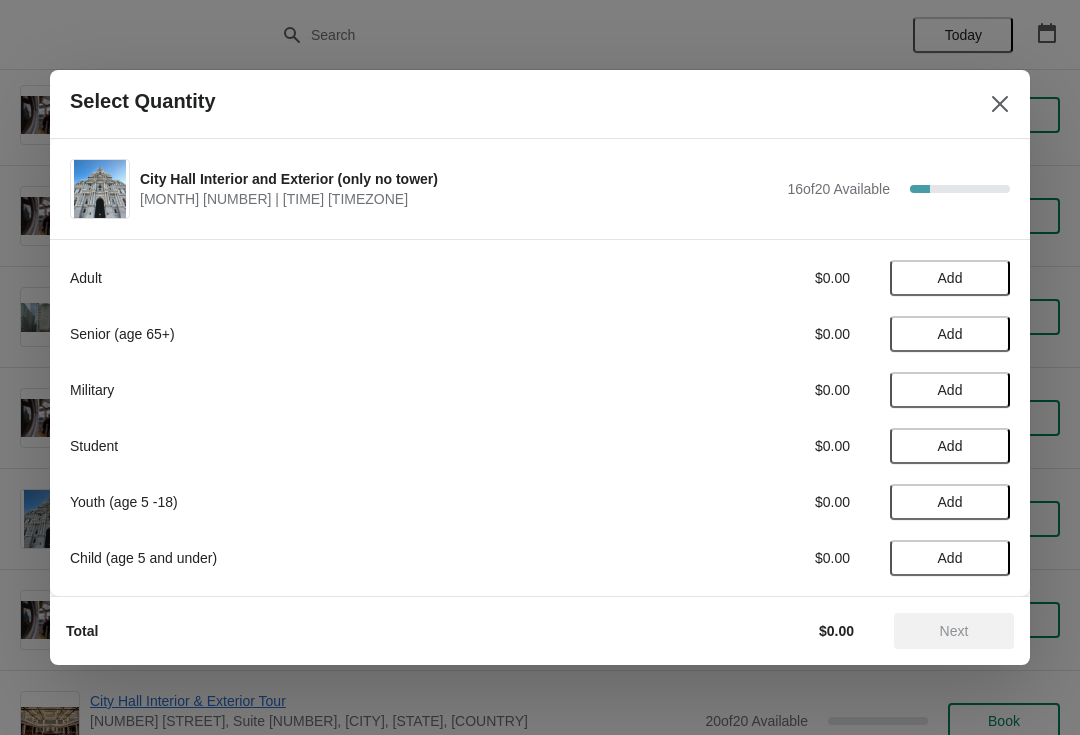 click on "Add" at bounding box center (950, 334) 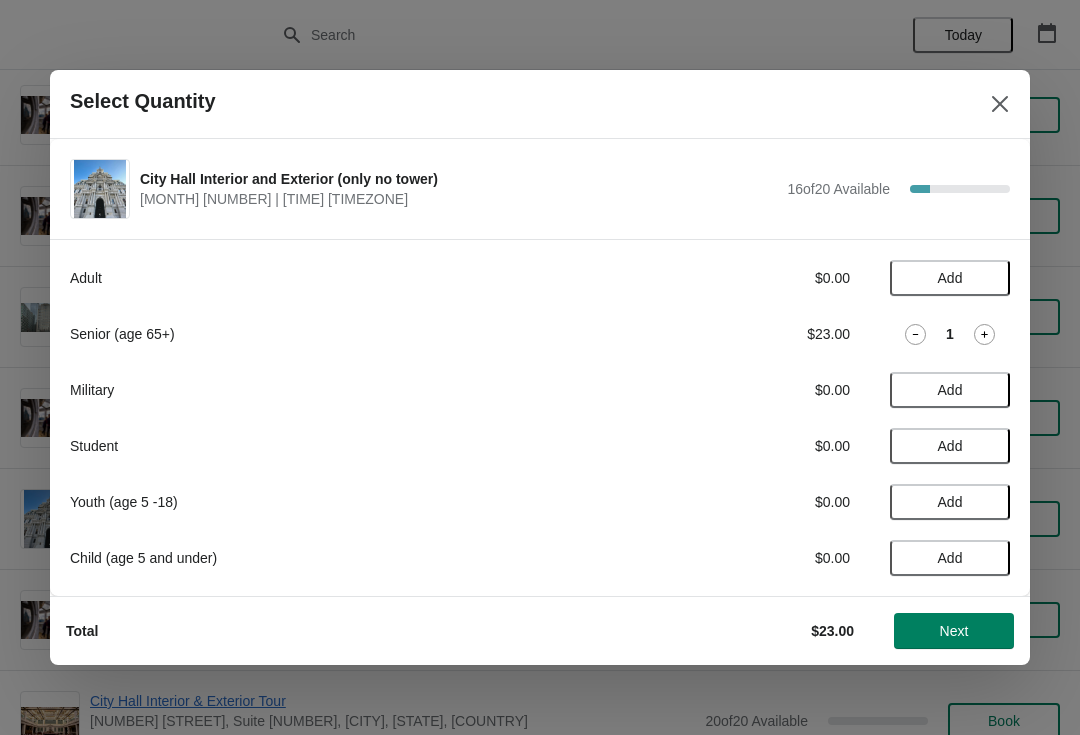 click 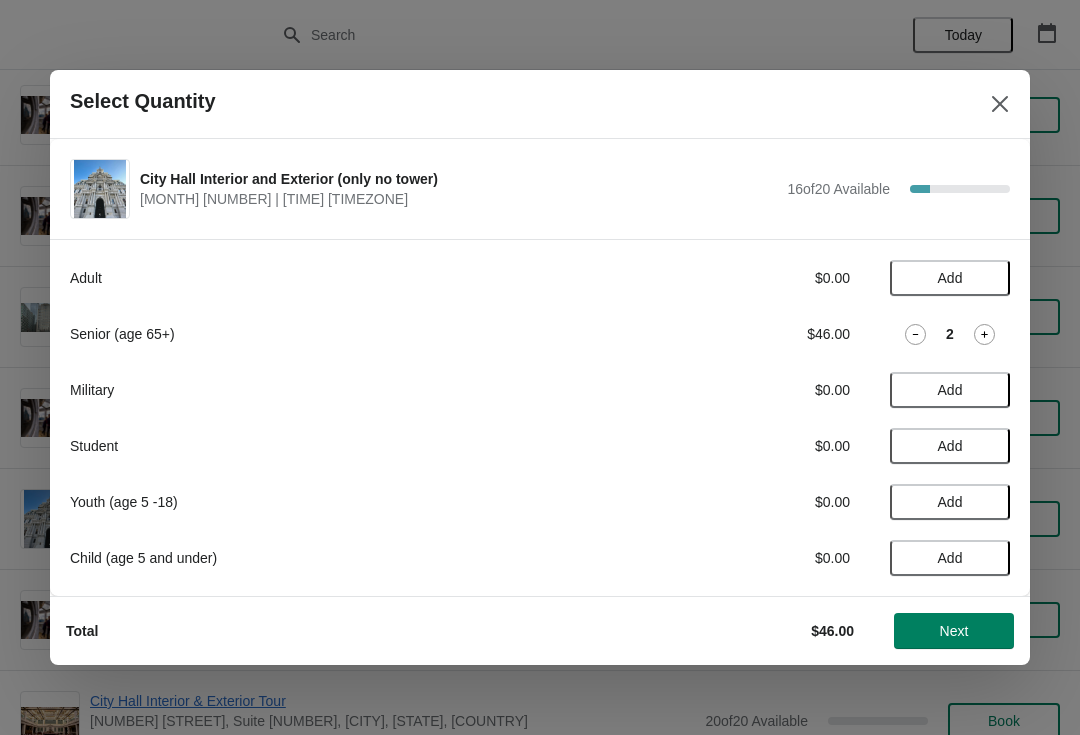 click on "Next" at bounding box center [954, 631] 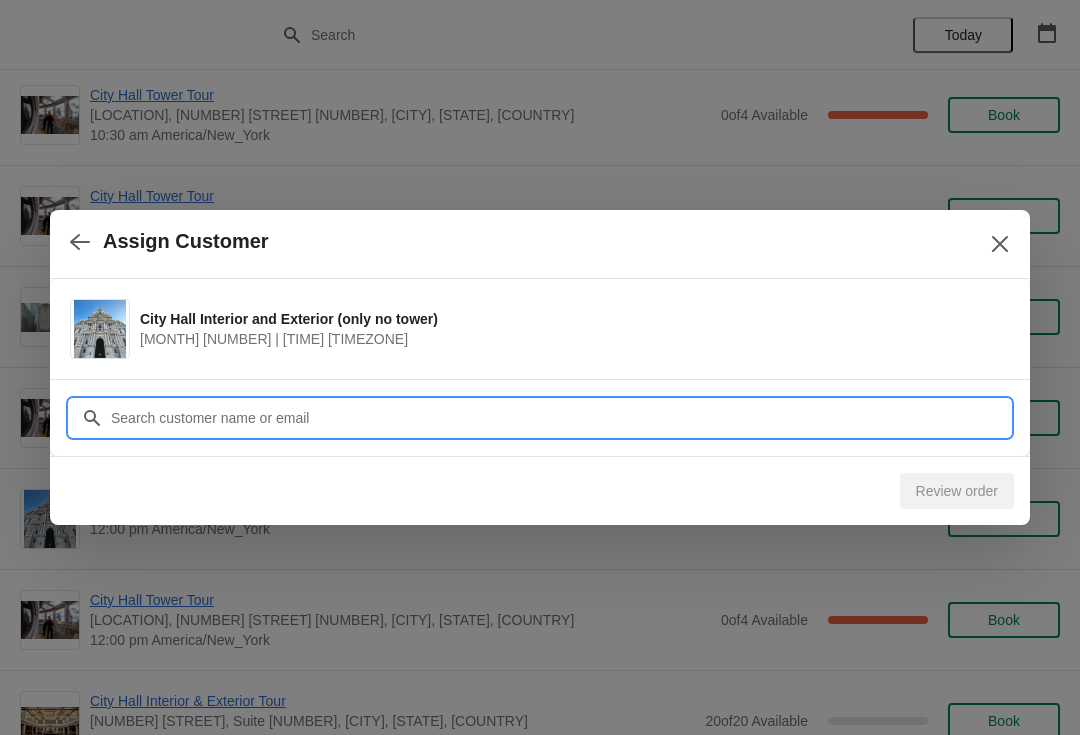 click on "Customer" at bounding box center [560, 418] 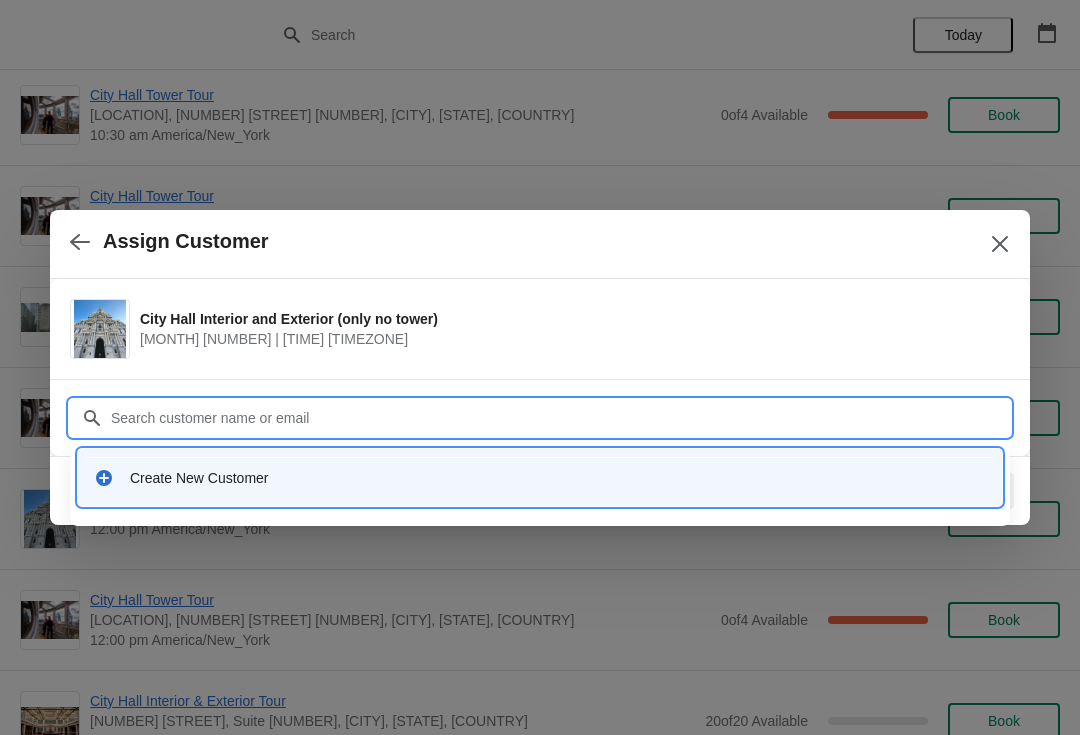 click on "Create New Customer" at bounding box center [558, 478] 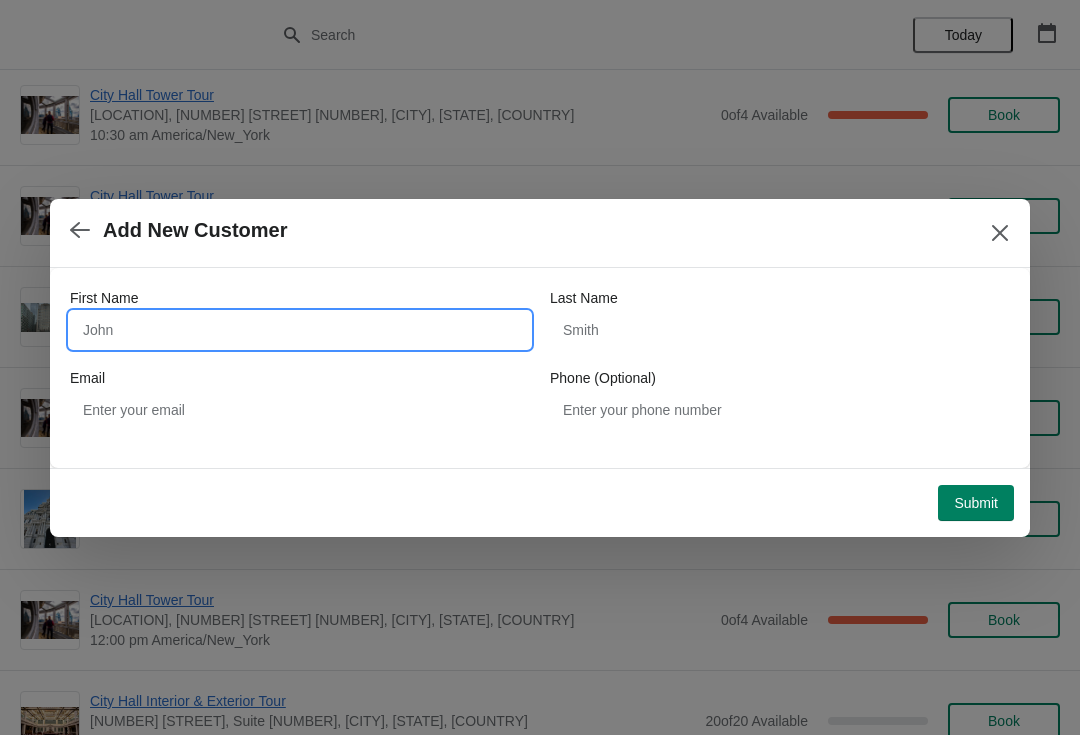 click on "First Name" at bounding box center [300, 330] 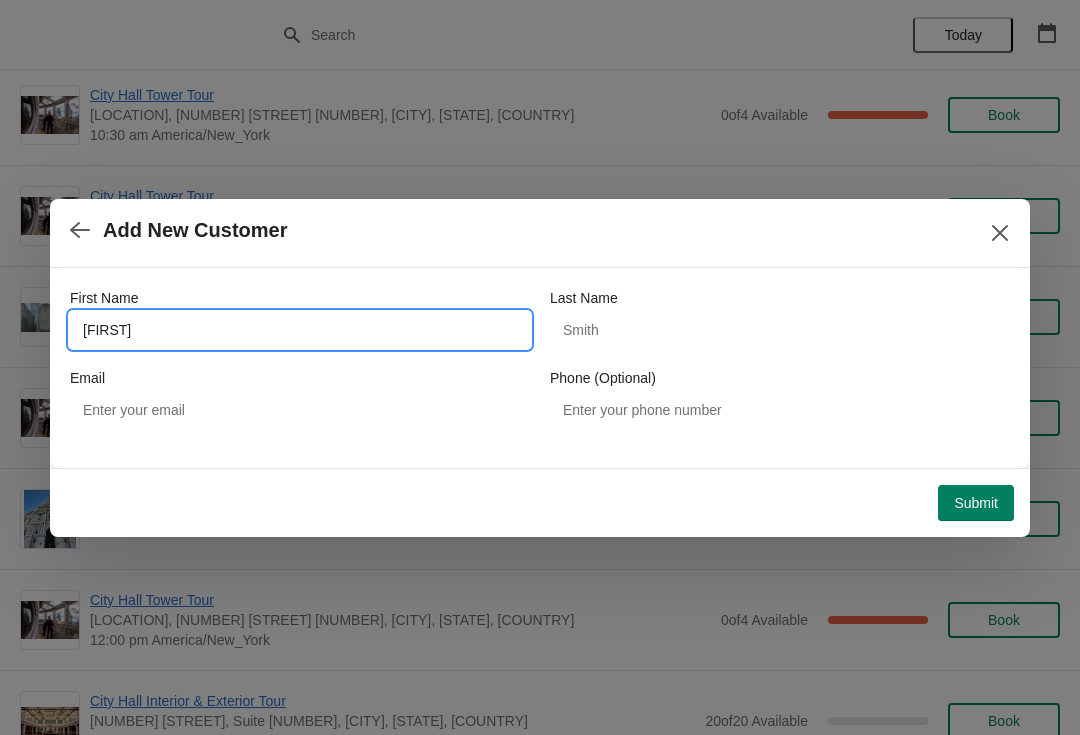 type on "Cynthia" 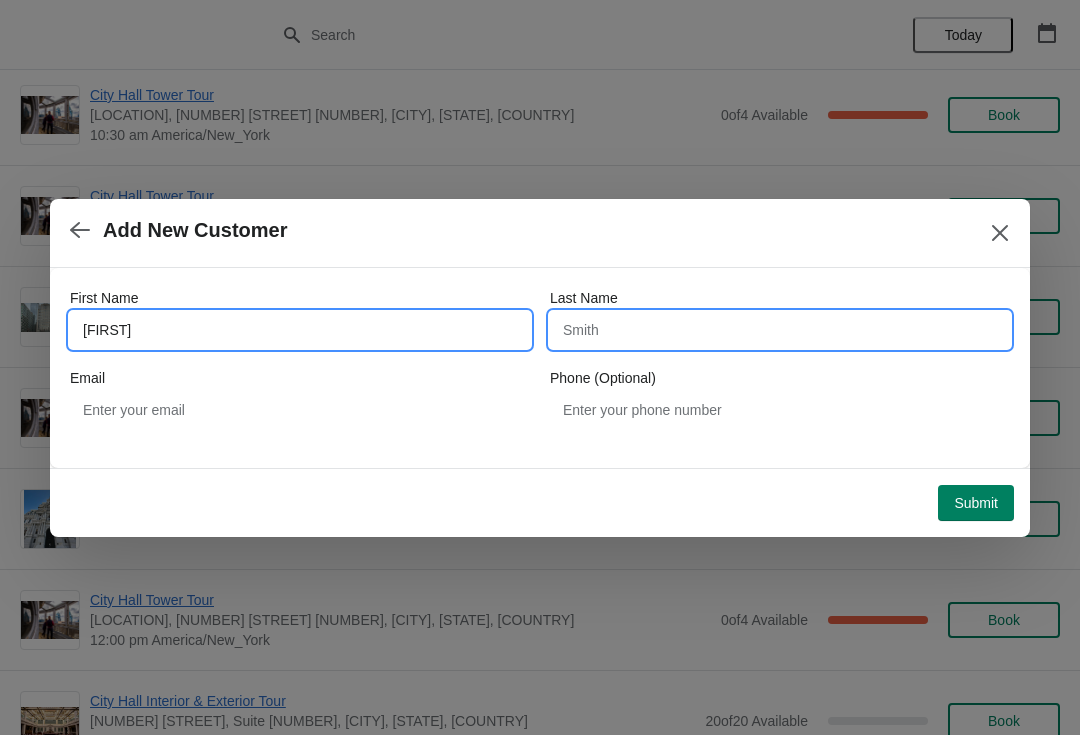click on "Last Name" at bounding box center [780, 330] 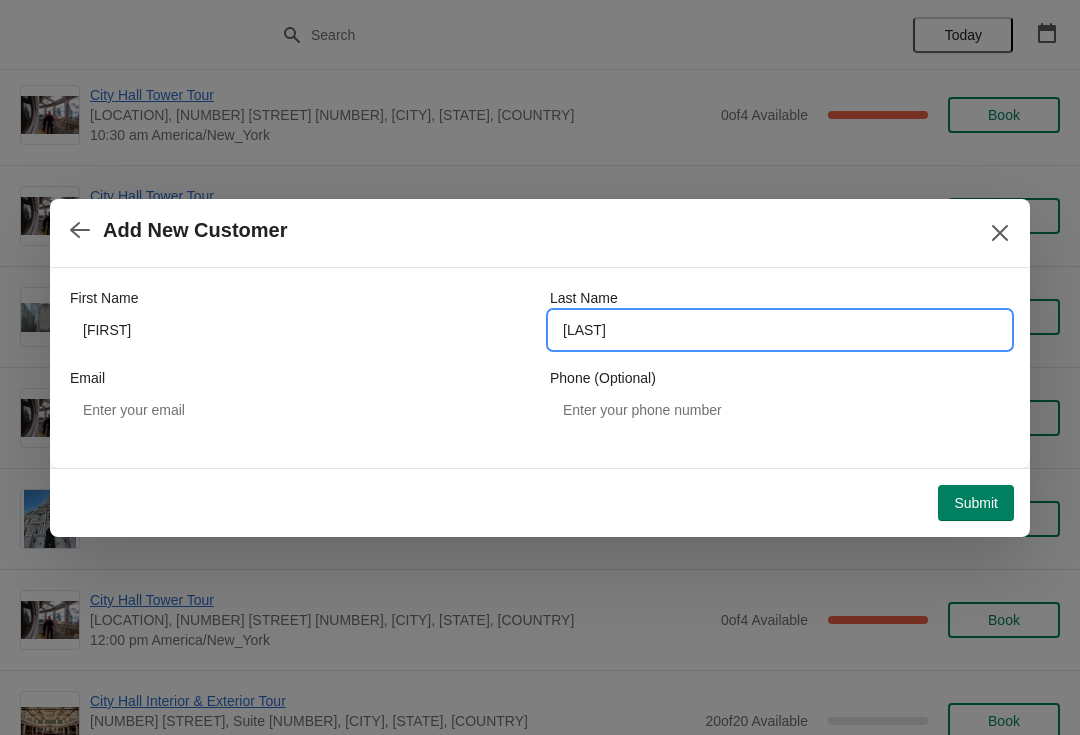 type on "Rodriguez" 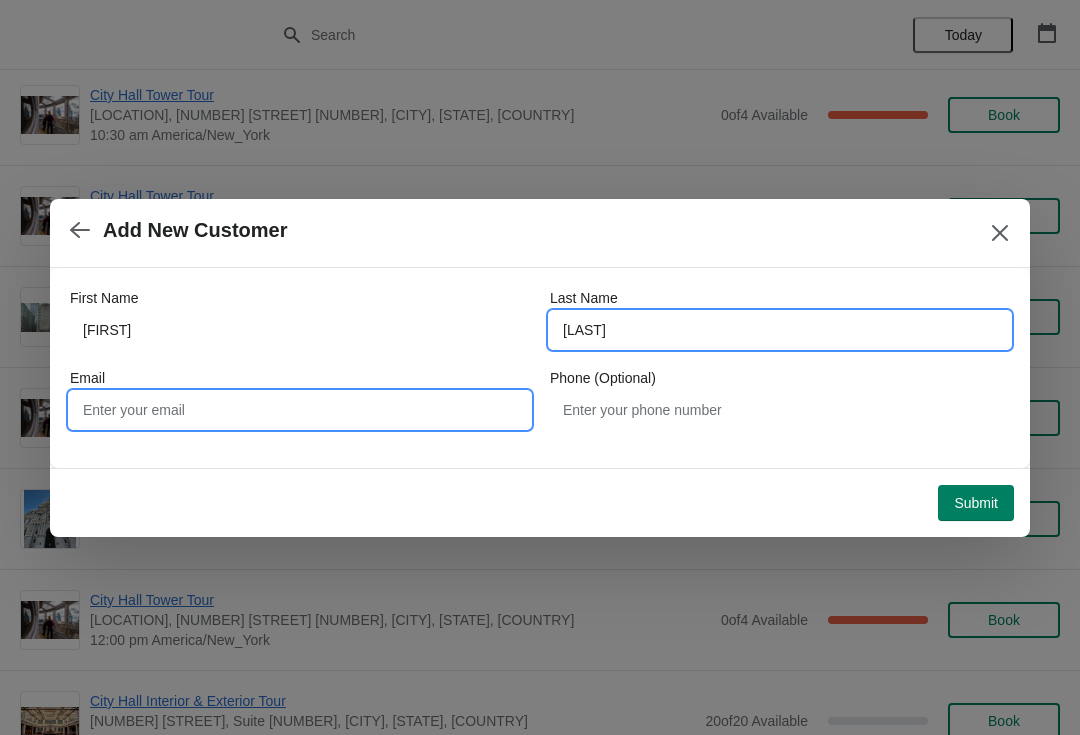 click on "Email" at bounding box center (300, 410) 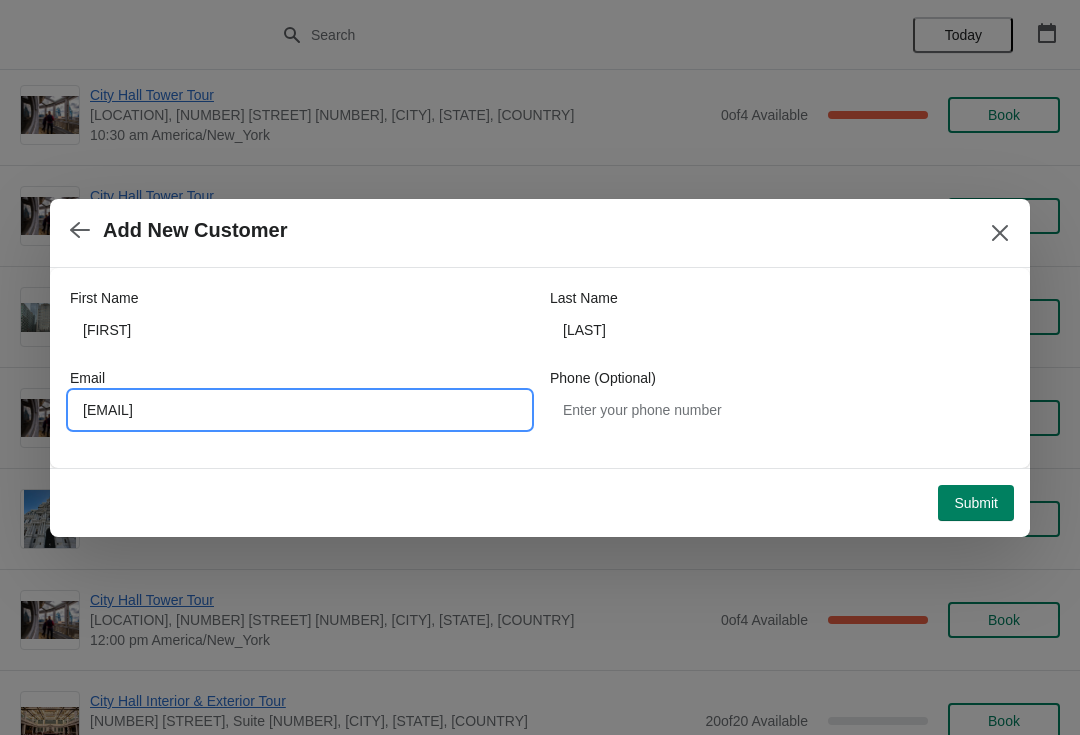type on "cynthialrod@gmail.com" 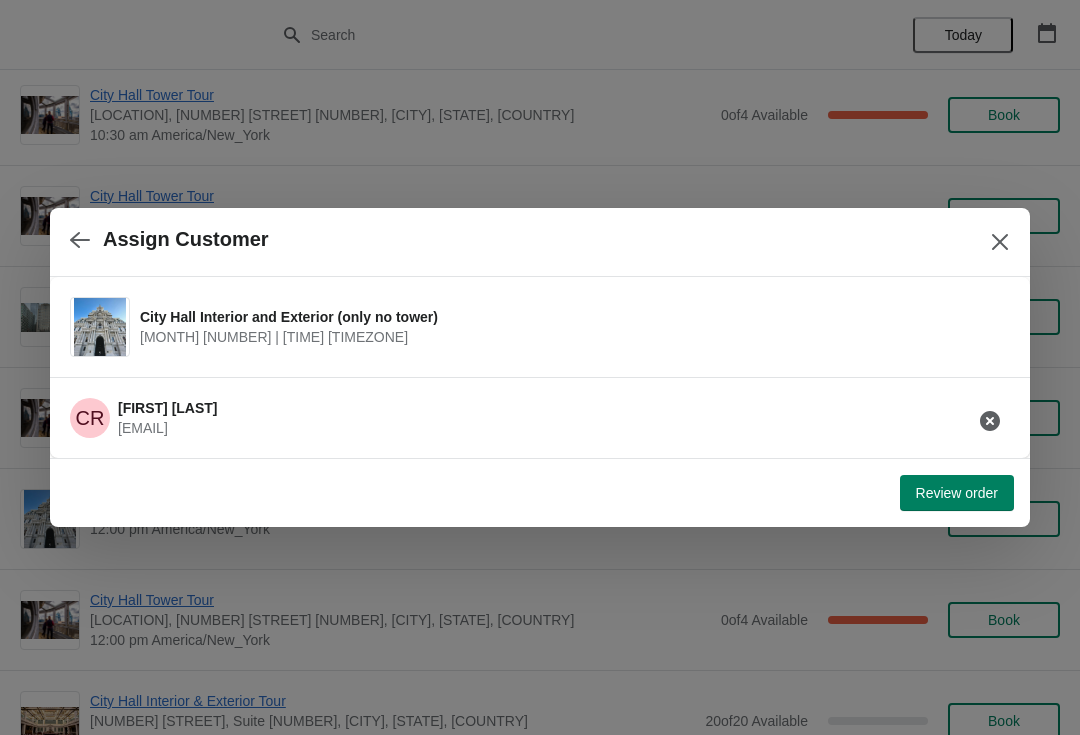 click on "Review order" at bounding box center [957, 493] 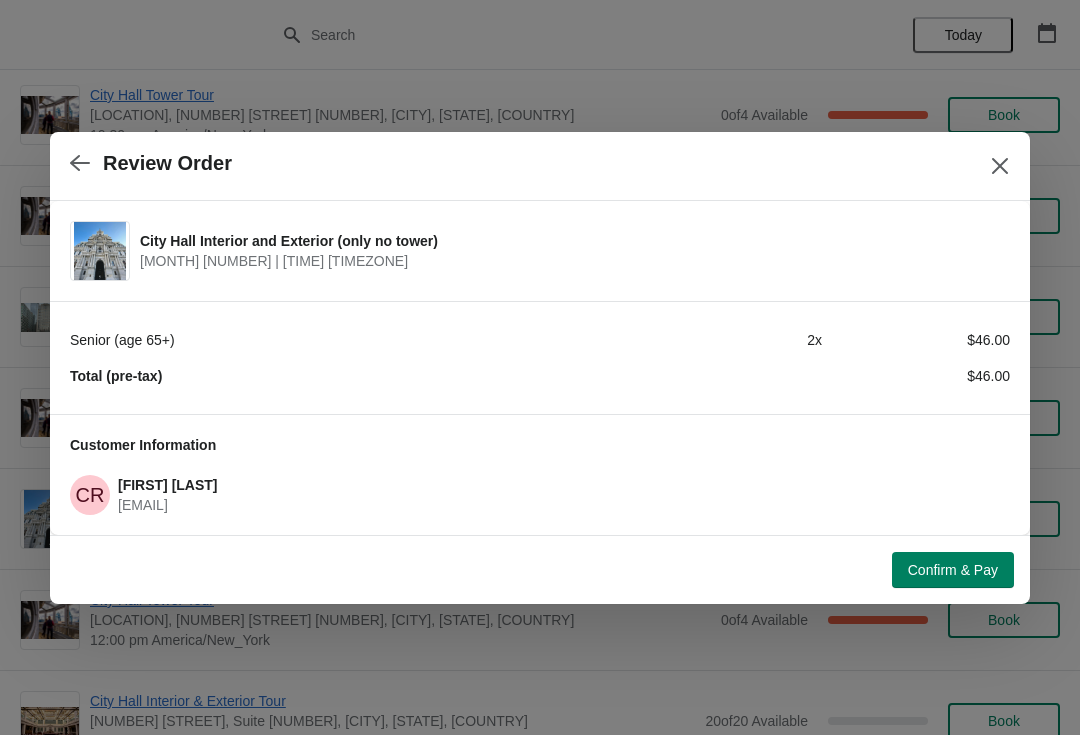 click on "Confirm & Pay" at bounding box center (953, 570) 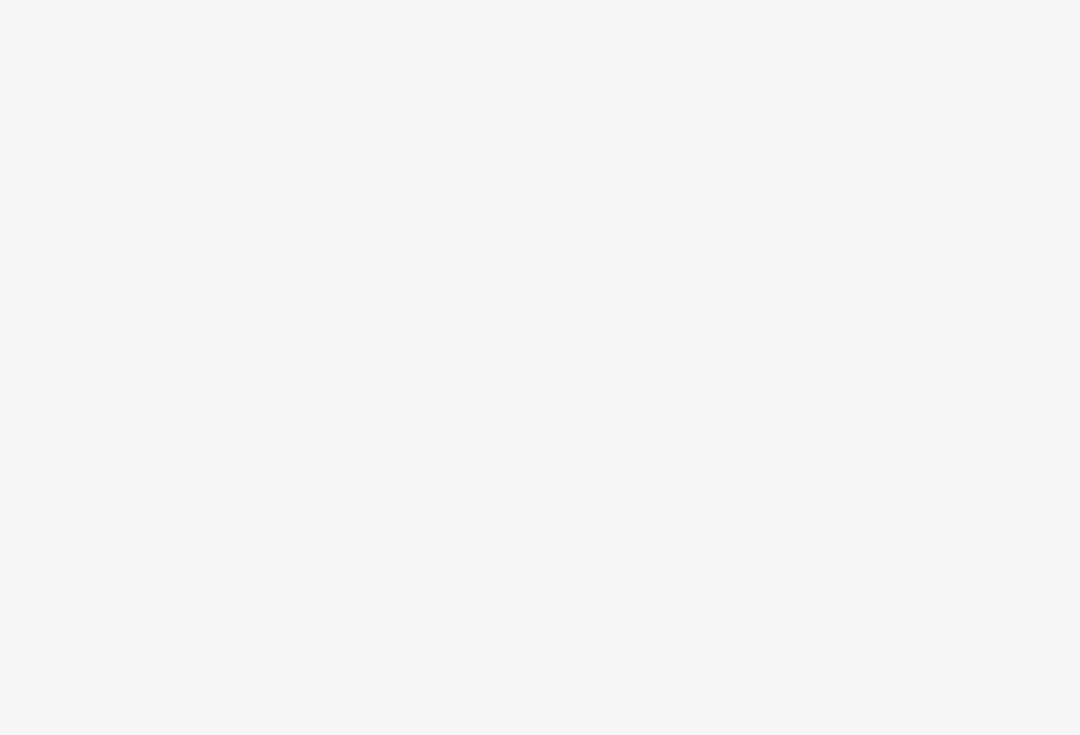 scroll, scrollTop: 0, scrollLeft: 0, axis: both 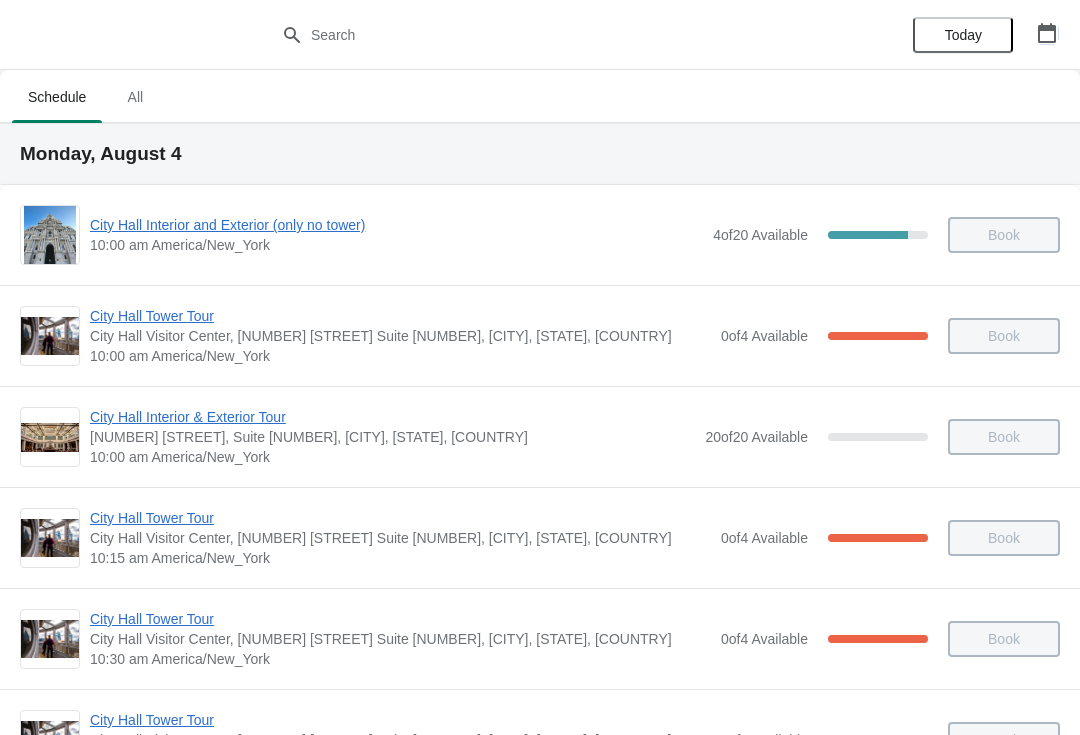 click 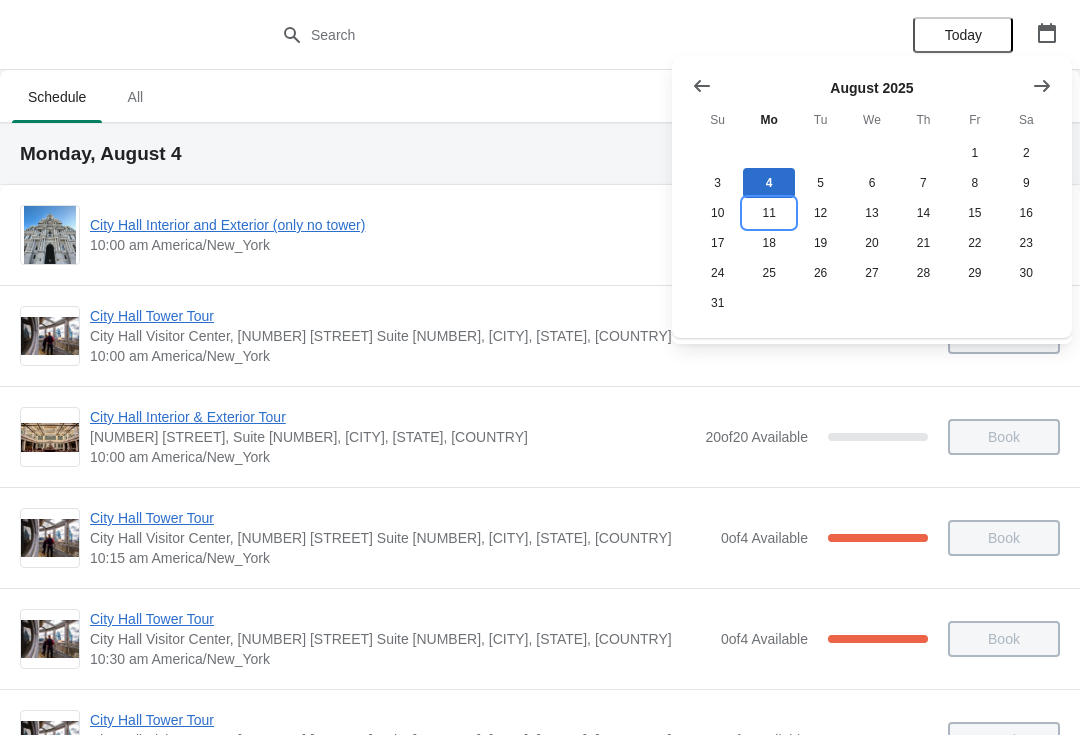 click on "11" at bounding box center (768, 213) 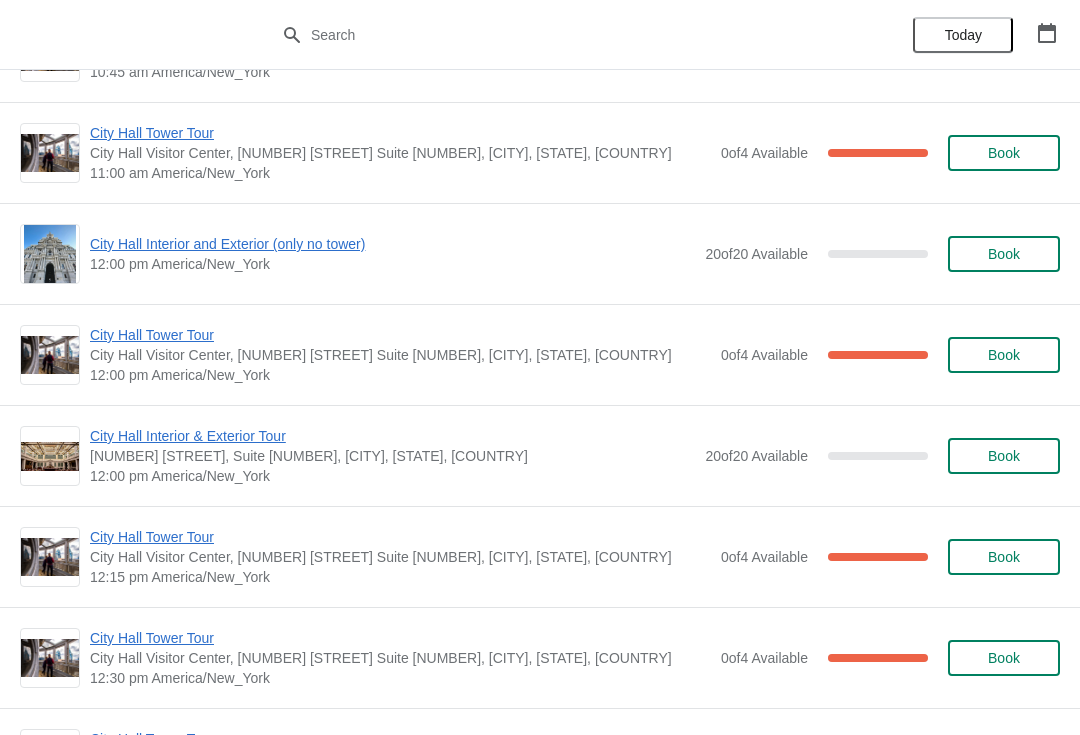 scroll, scrollTop: 686, scrollLeft: 0, axis: vertical 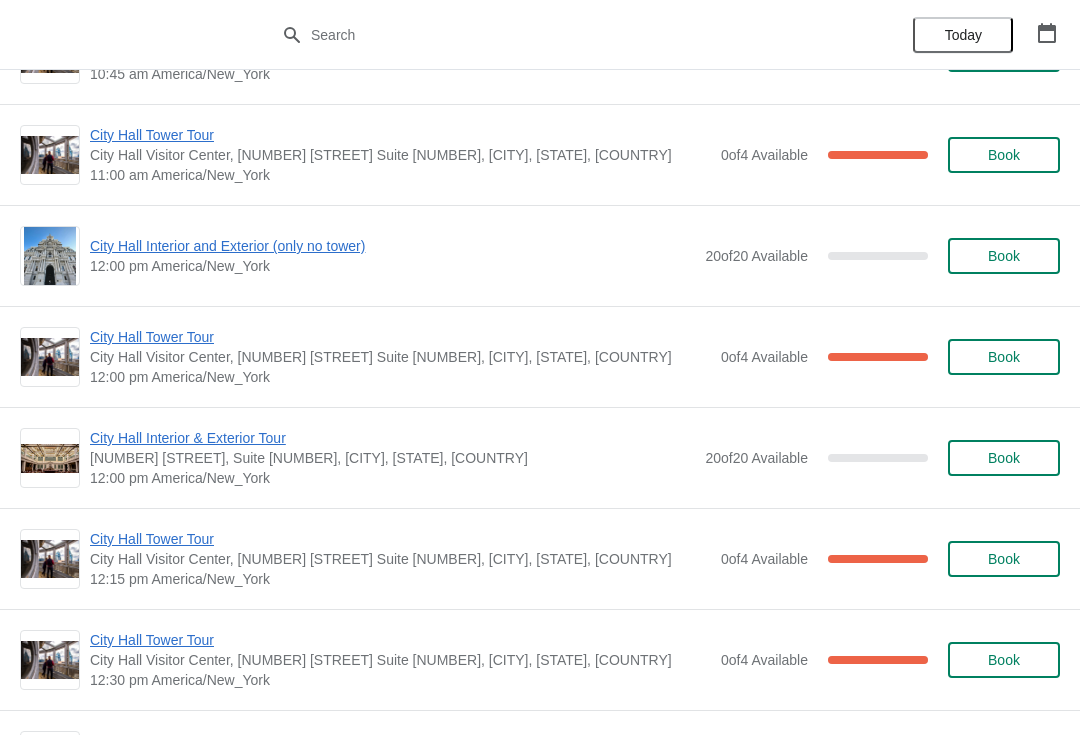 click on "City Hall Interior and Exterior (only no tower)" at bounding box center (392, 246) 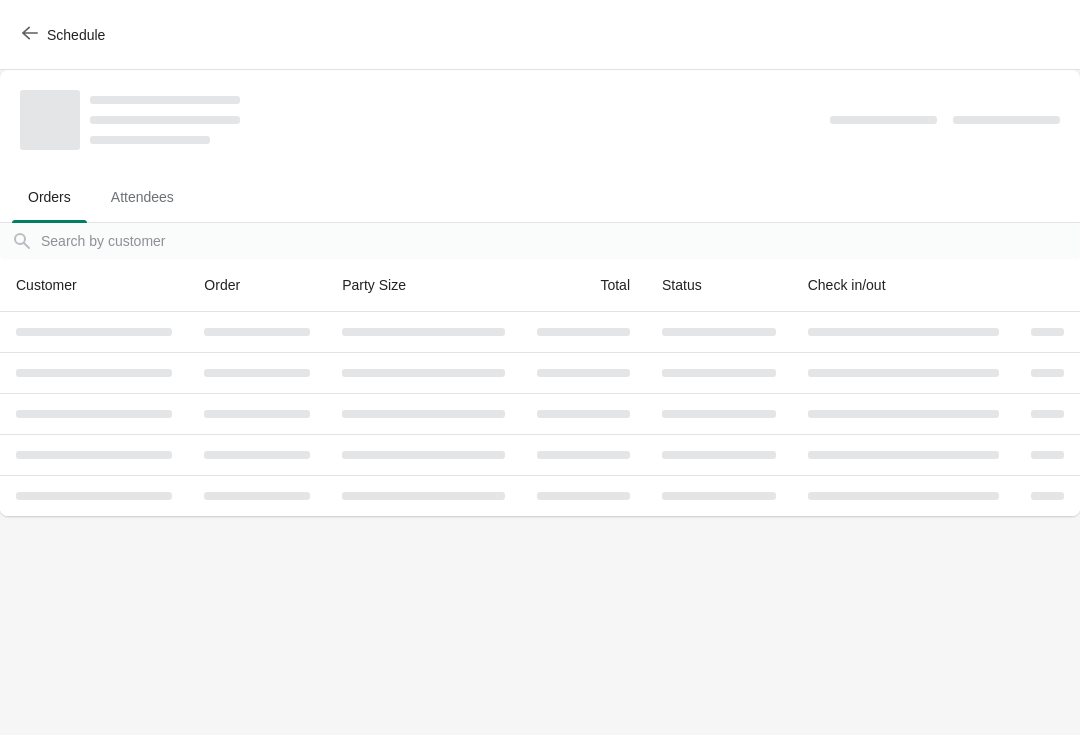 scroll, scrollTop: 0, scrollLeft: 0, axis: both 